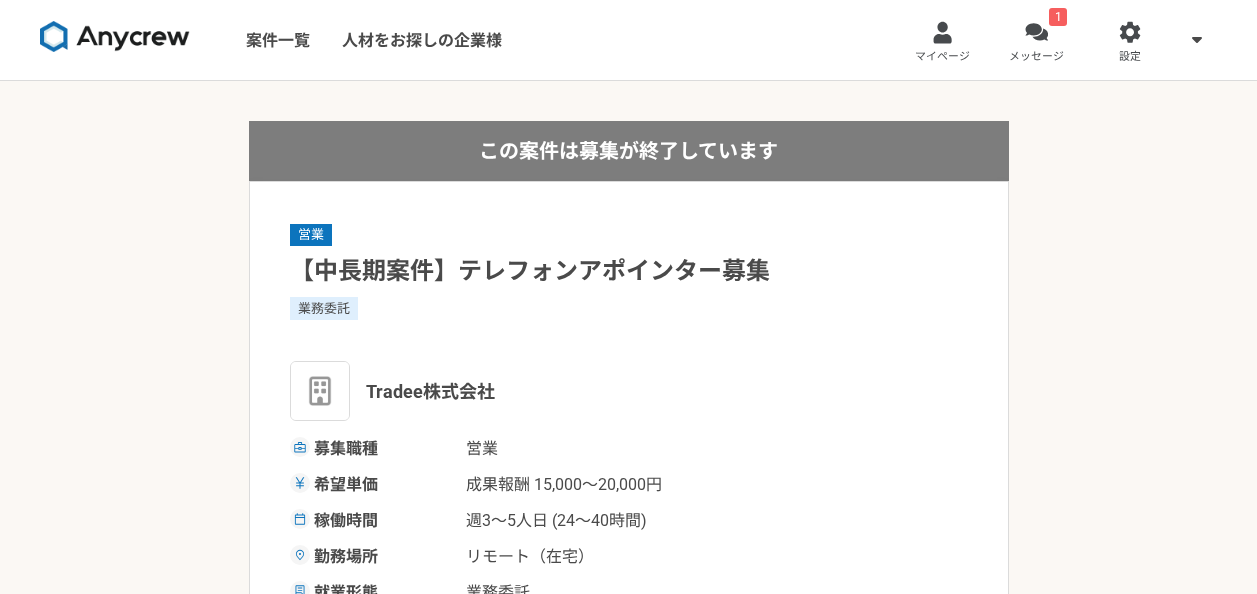scroll, scrollTop: 0, scrollLeft: 0, axis: both 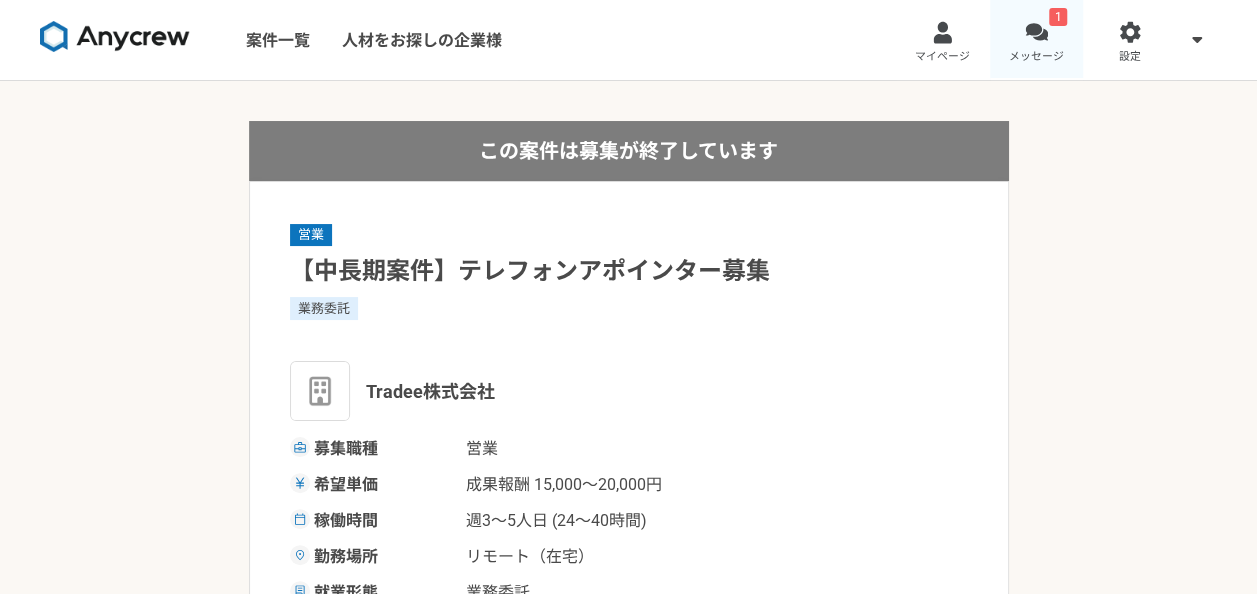 click on "1 メッセージ" at bounding box center (1037, 40) 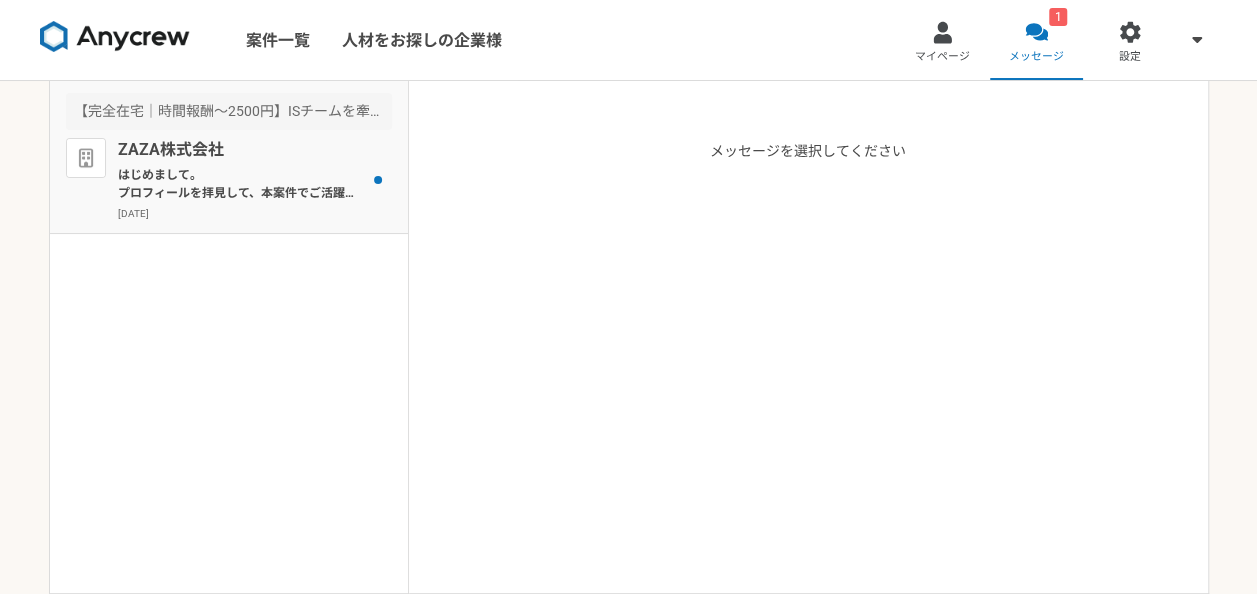 click on "ZAZA株式会社" at bounding box center (241, 150) 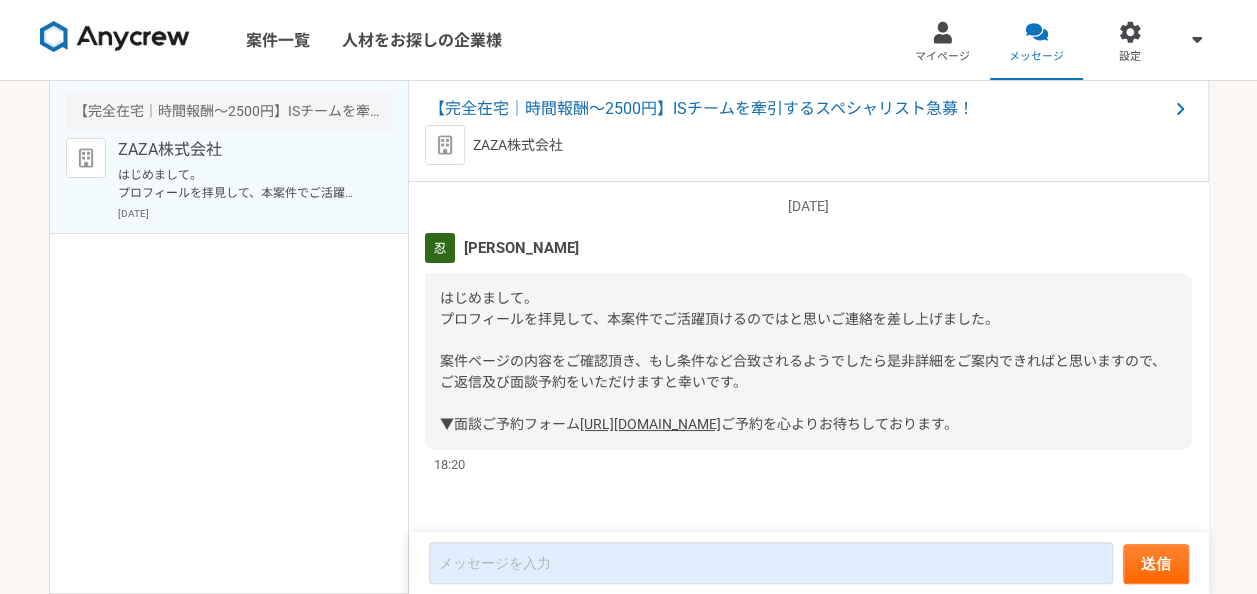 scroll, scrollTop: 0, scrollLeft: 0, axis: both 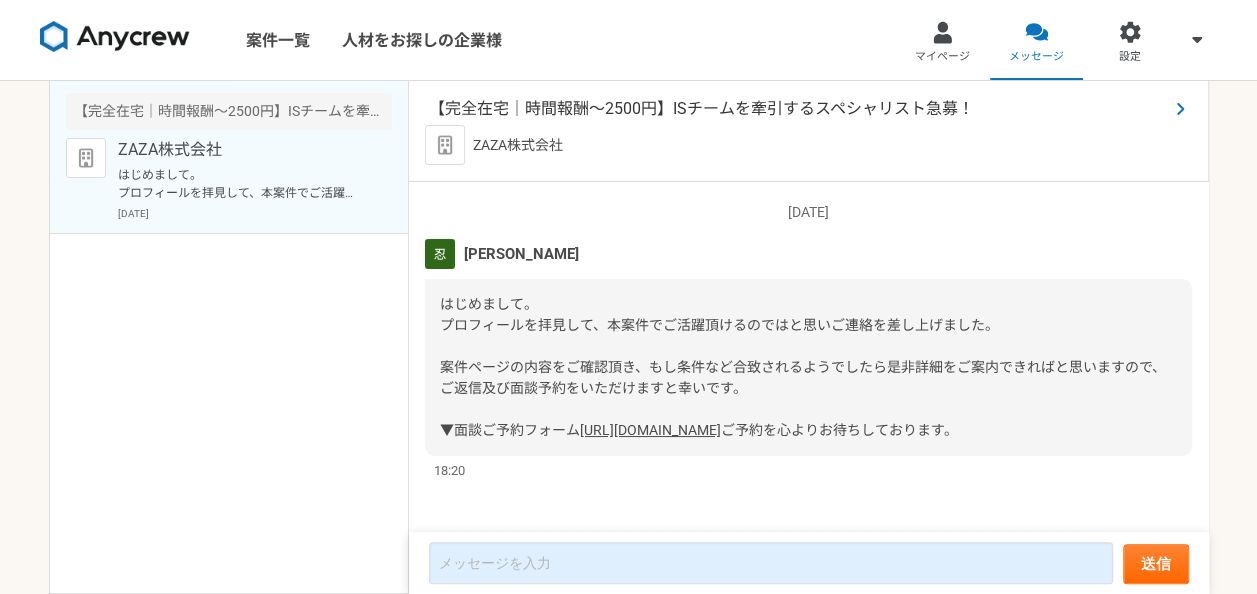 click on "【完全在宅｜時間報酬〜2500円】ISチームを牽引するスペシャリスト急募！" at bounding box center (798, 109) 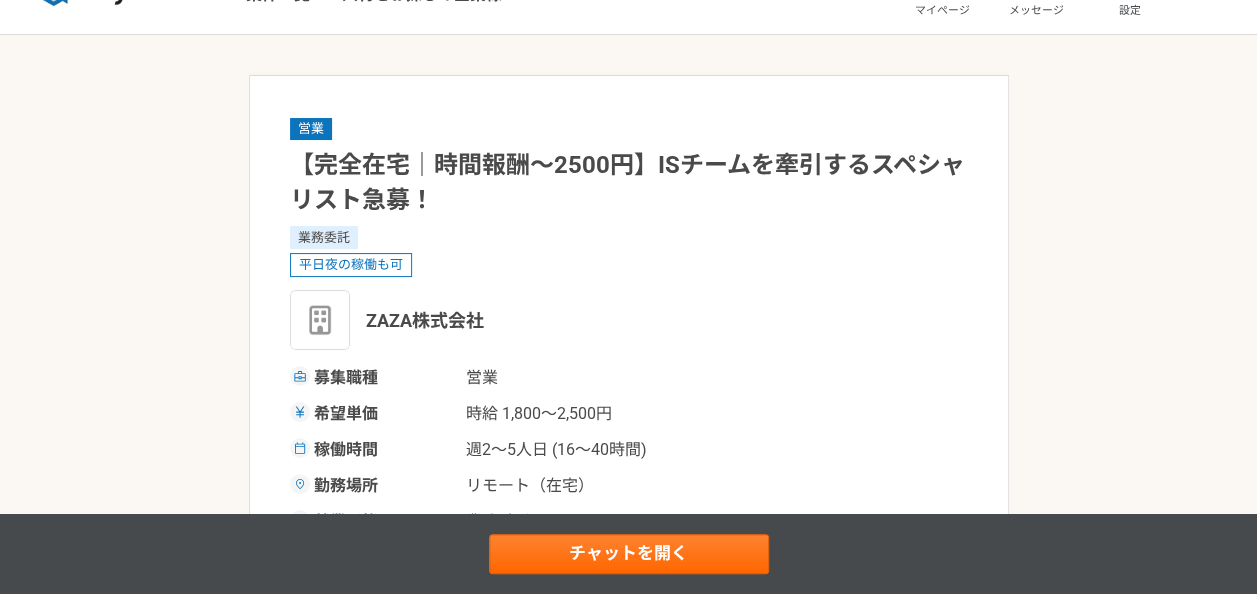 scroll, scrollTop: 0, scrollLeft: 0, axis: both 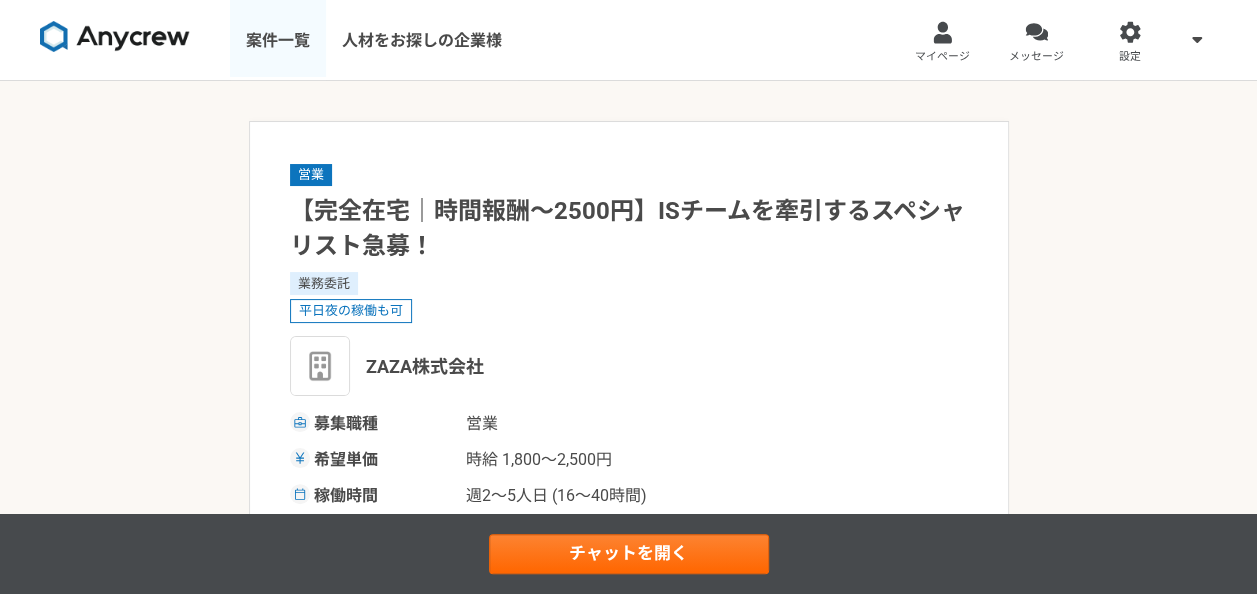 click on "案件一覧" at bounding box center [278, 40] 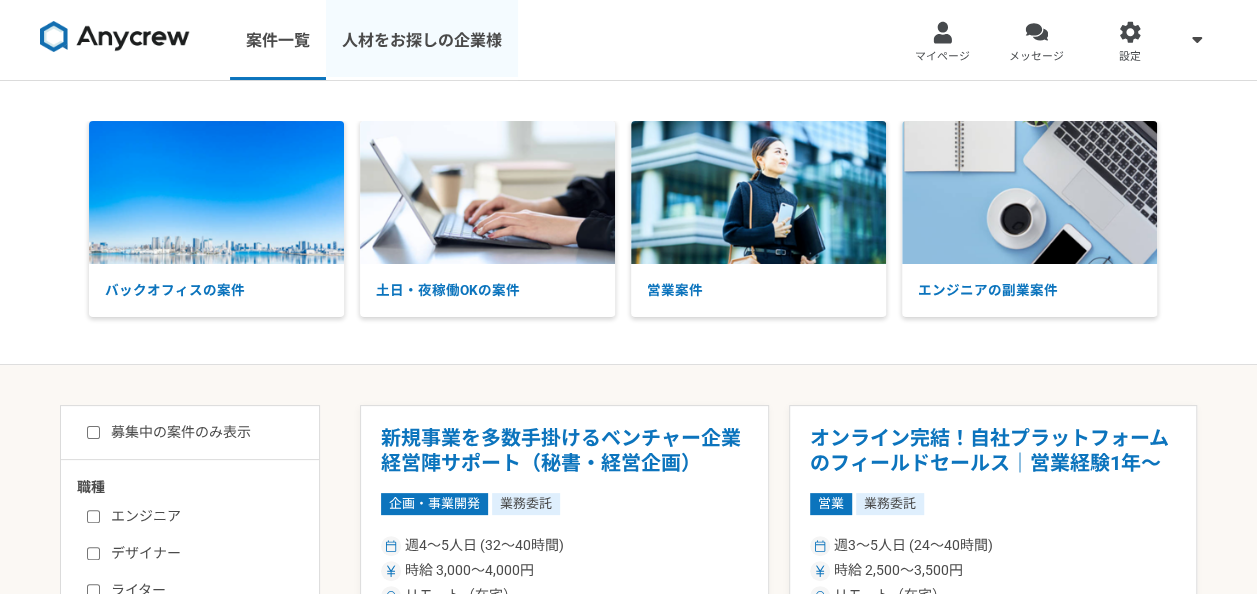 click on "人材をお探しの企業様" at bounding box center [422, 40] 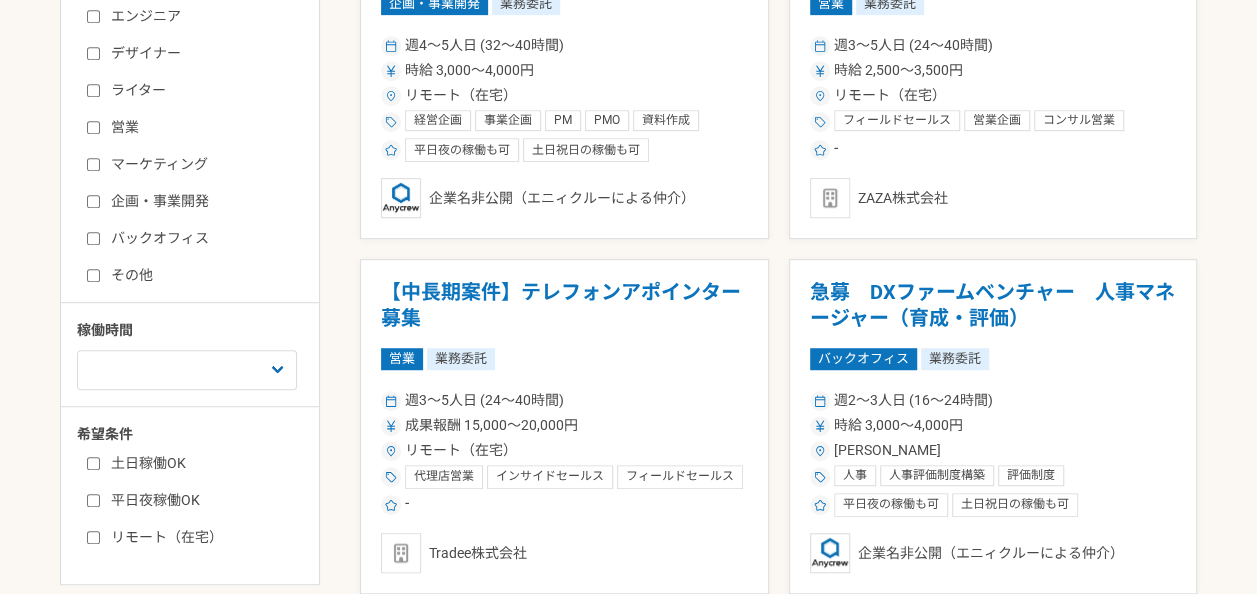 scroll, scrollTop: 0, scrollLeft: 0, axis: both 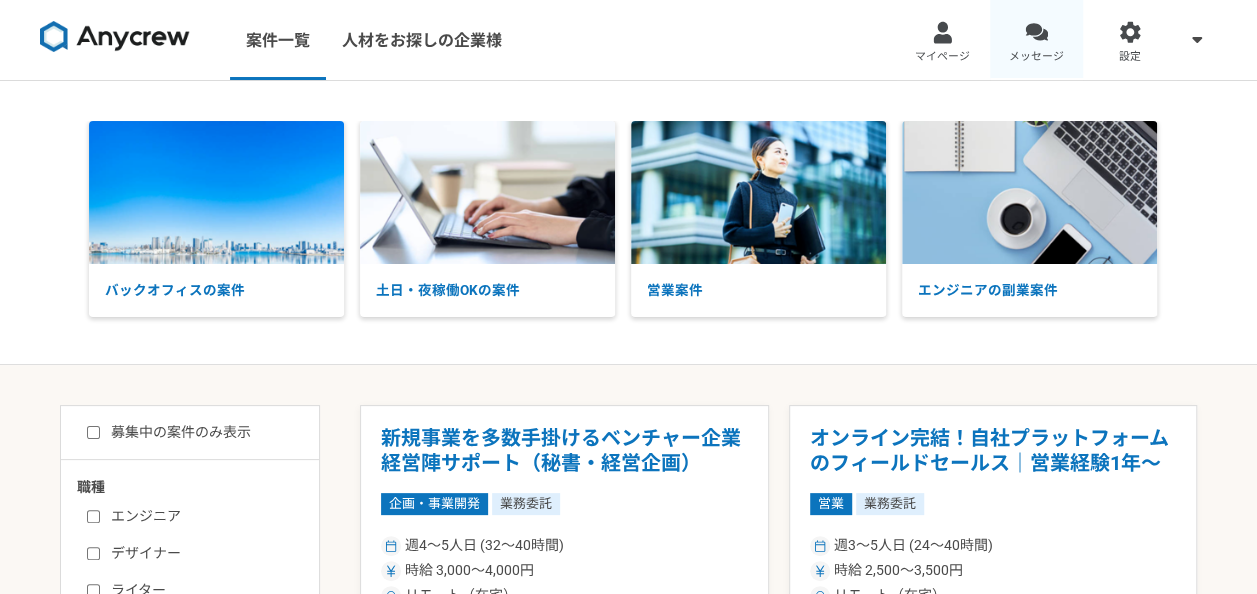 click on "メッセージ" at bounding box center (1037, 40) 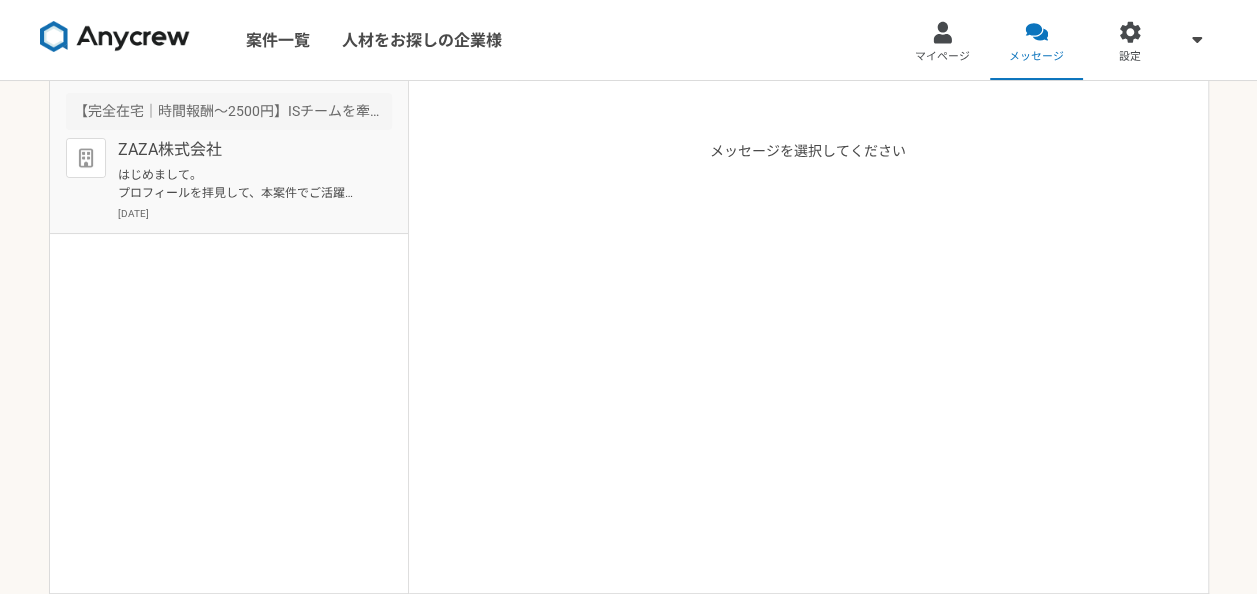 click on "ZAZA株式会社" at bounding box center (241, 150) 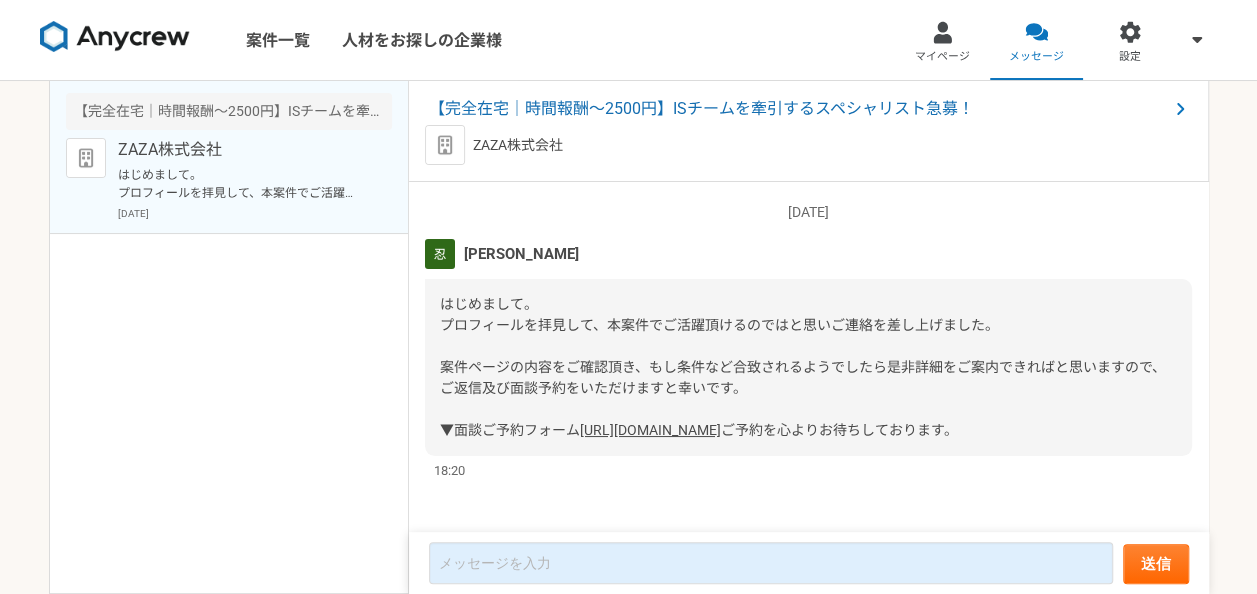 scroll, scrollTop: 89, scrollLeft: 0, axis: vertical 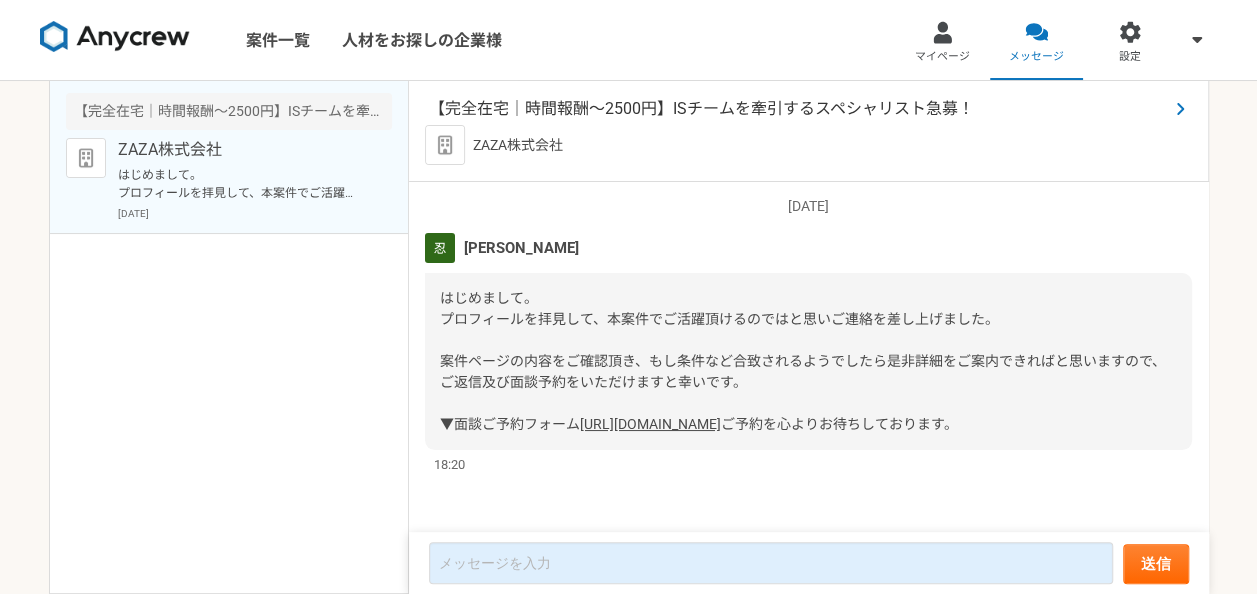 click on "【完全在宅｜時間報酬〜2500円】ISチームを牽引するスペシャリスト急募！" at bounding box center [798, 109] 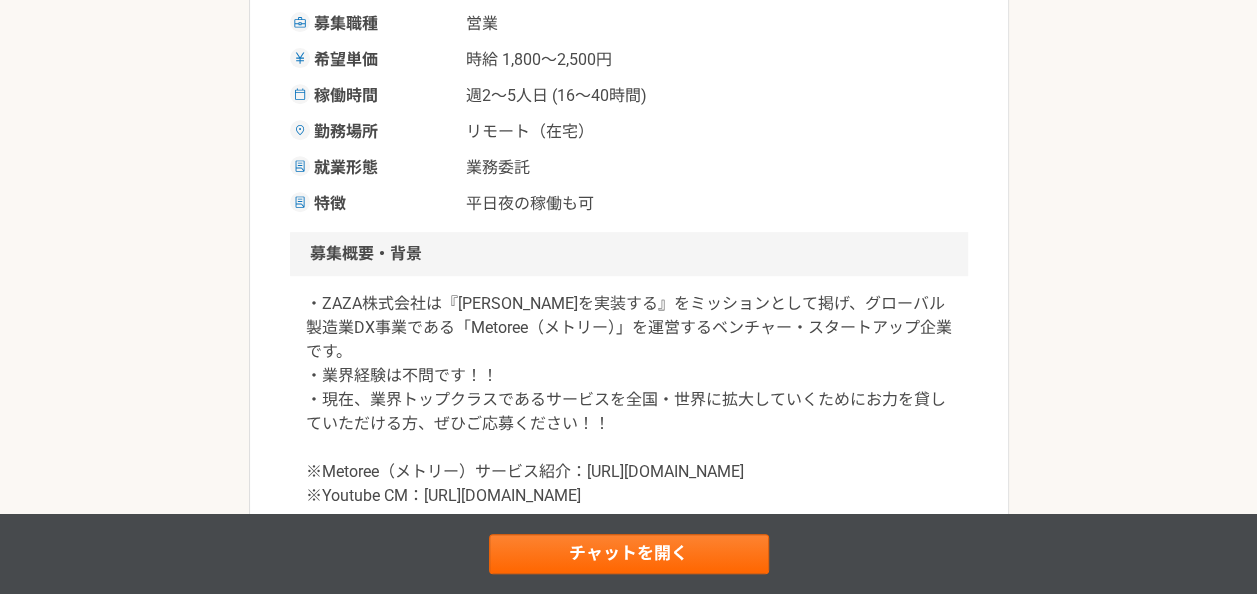 scroll, scrollTop: 500, scrollLeft: 0, axis: vertical 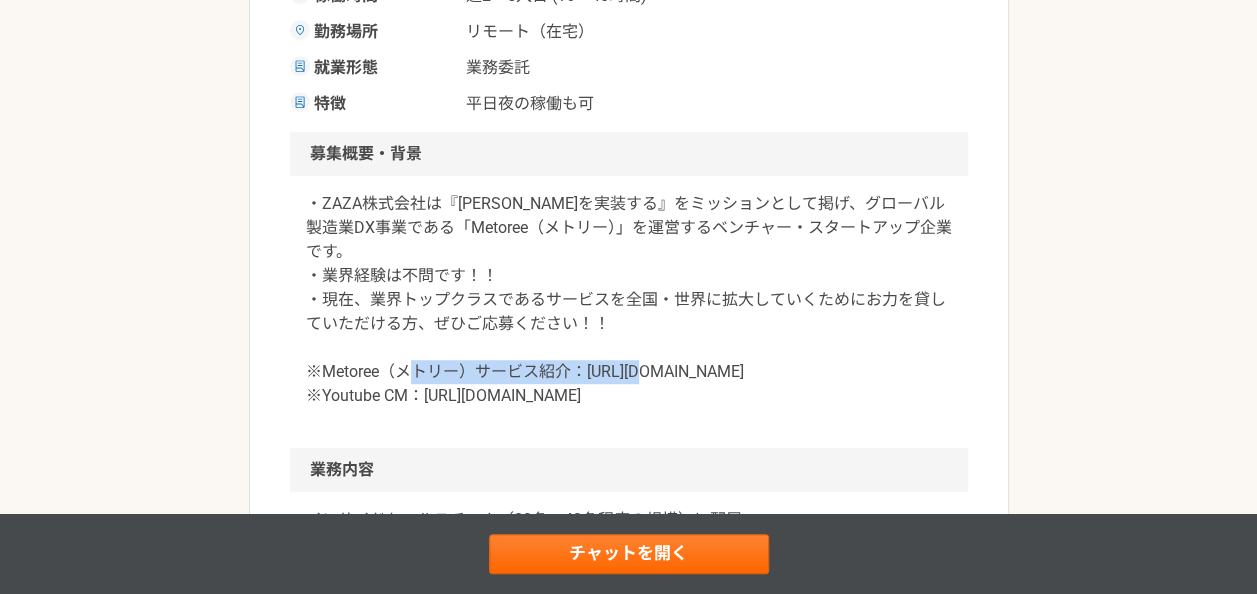 drag, startPoint x: 584, startPoint y: 345, endPoint x: 741, endPoint y: 353, distance: 157.20369 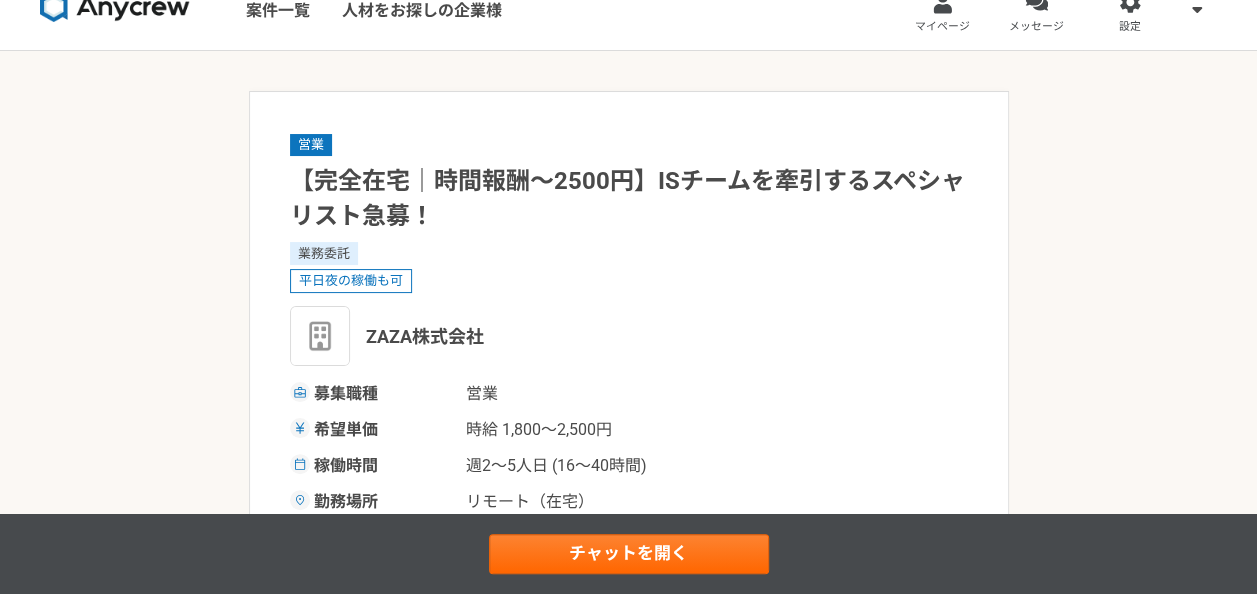 scroll, scrollTop: 0, scrollLeft: 0, axis: both 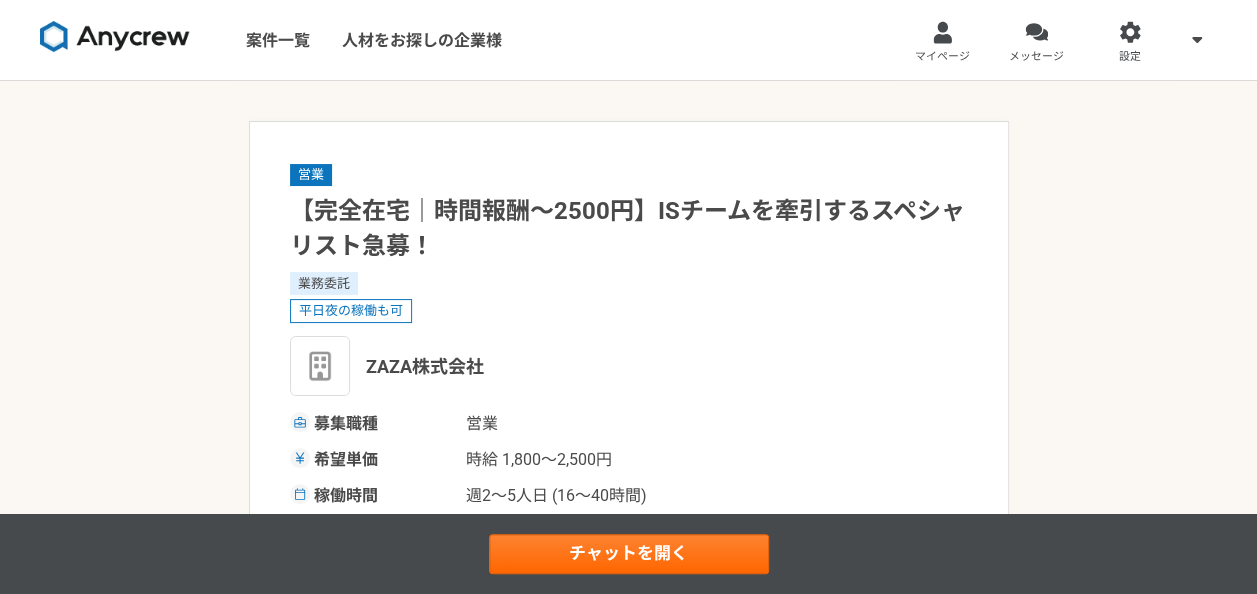 click on "マイページ" at bounding box center [942, 57] 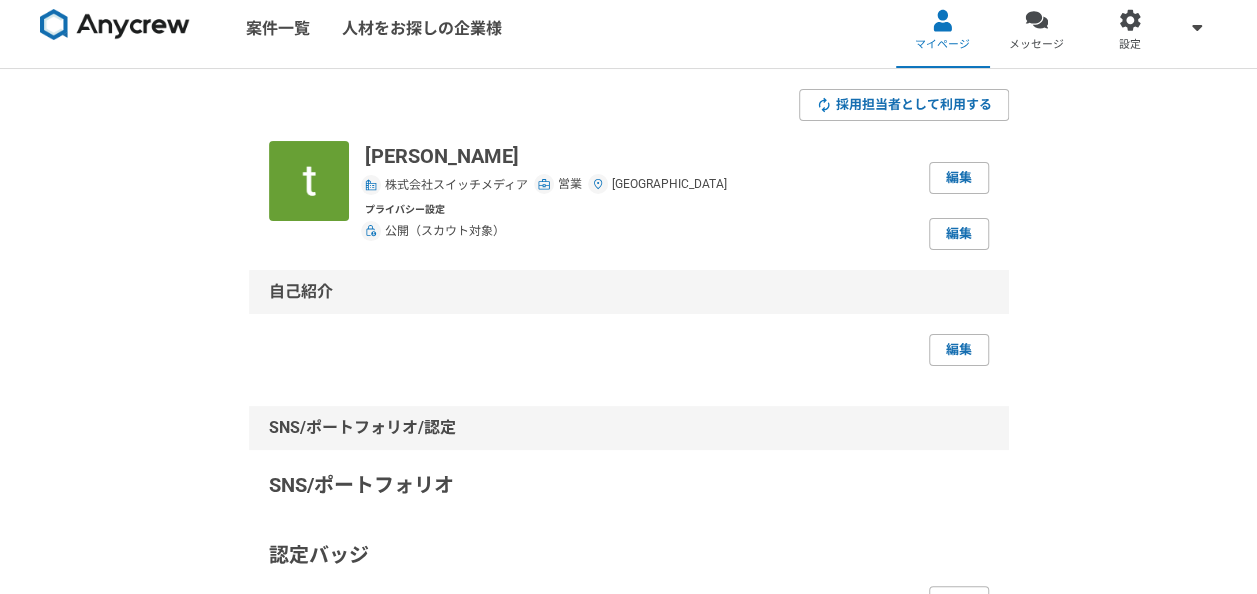 scroll, scrollTop: 0, scrollLeft: 0, axis: both 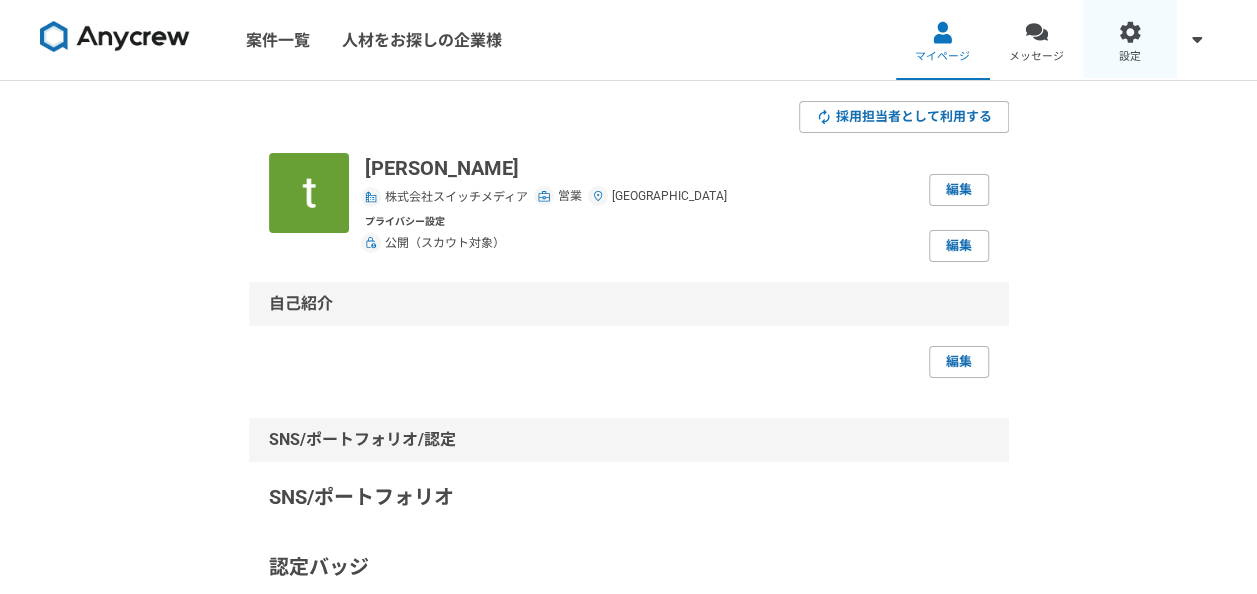 click at bounding box center [1130, 32] 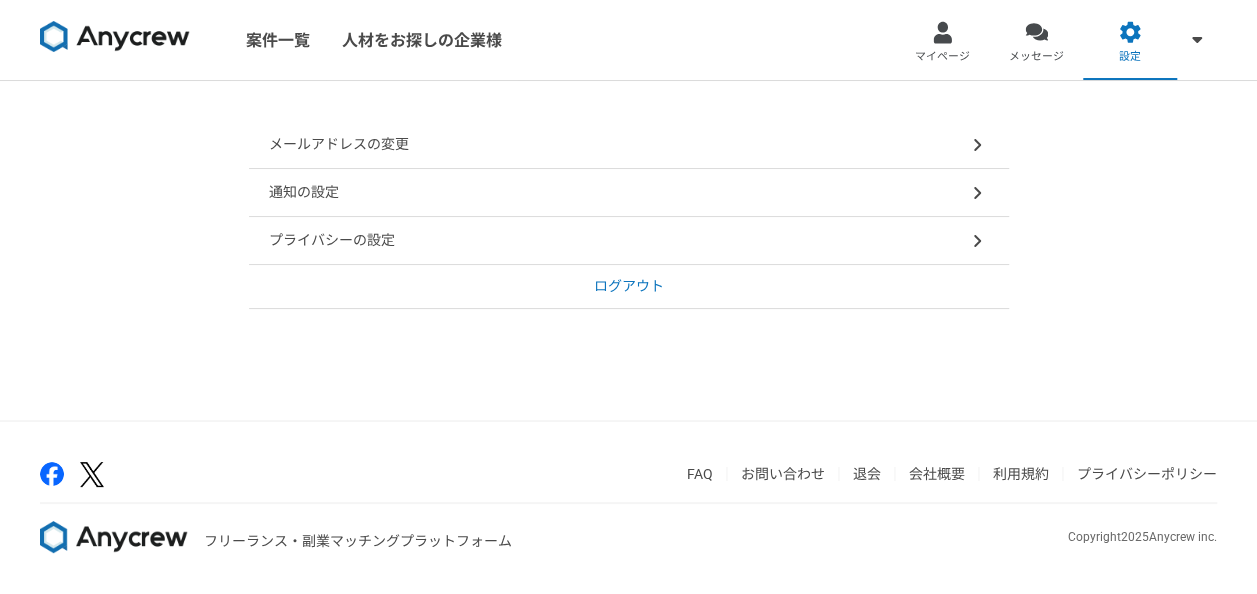 click on "プライバシーの設定" at bounding box center (629, 241) 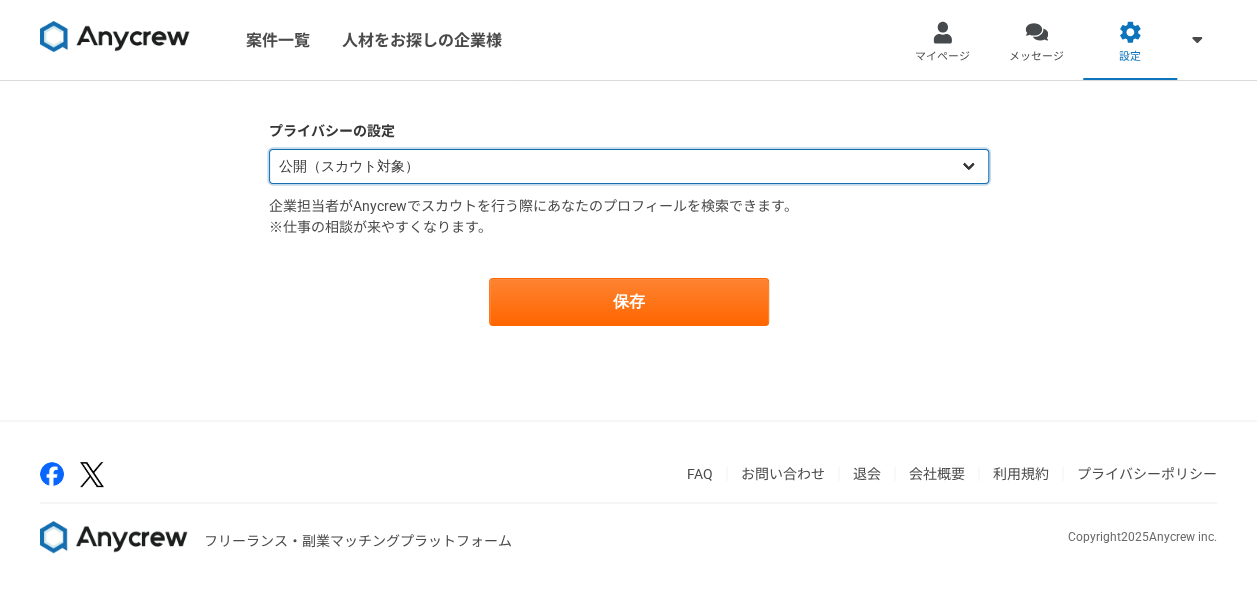 click on "公開（スカウト対象） 非公開（スカウト対象外）" at bounding box center (629, 166) 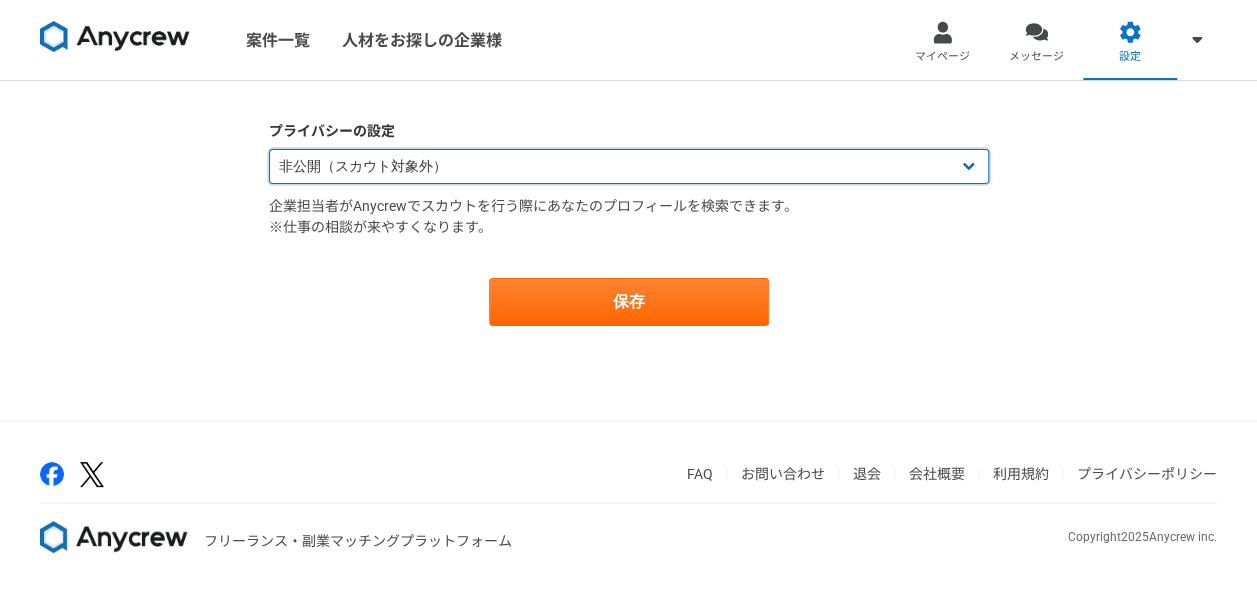 click on "公開（スカウト対象） 非公開（スカウト対象外）" at bounding box center (629, 166) 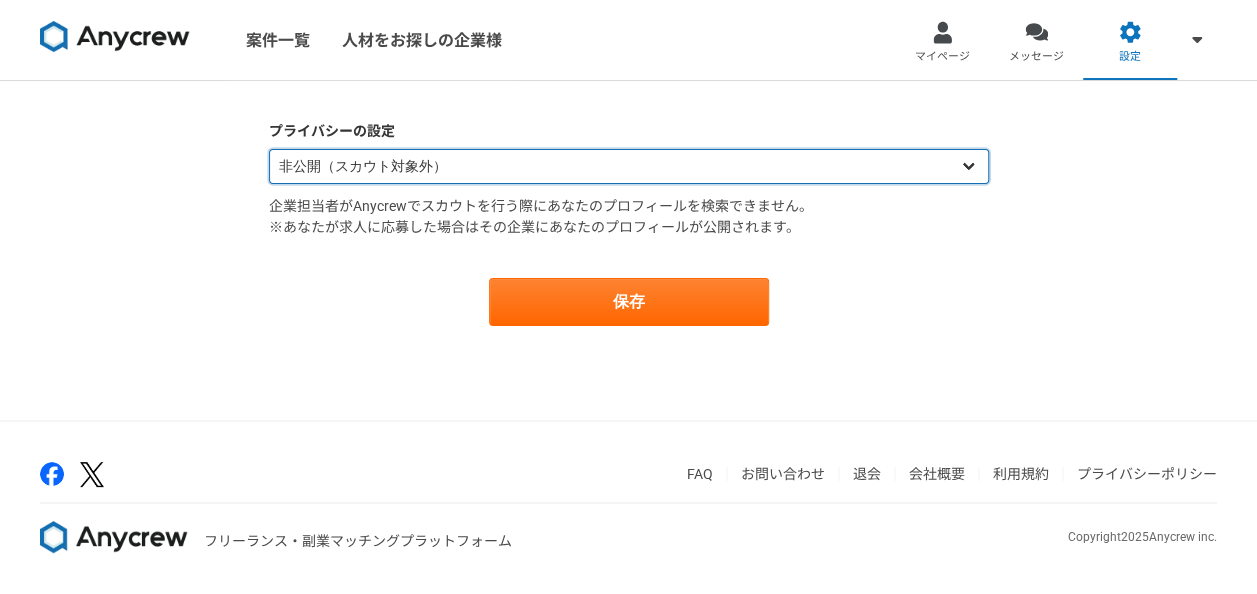 click on "公開（スカウト対象） 非公開（スカウト対象外）" at bounding box center (629, 166) 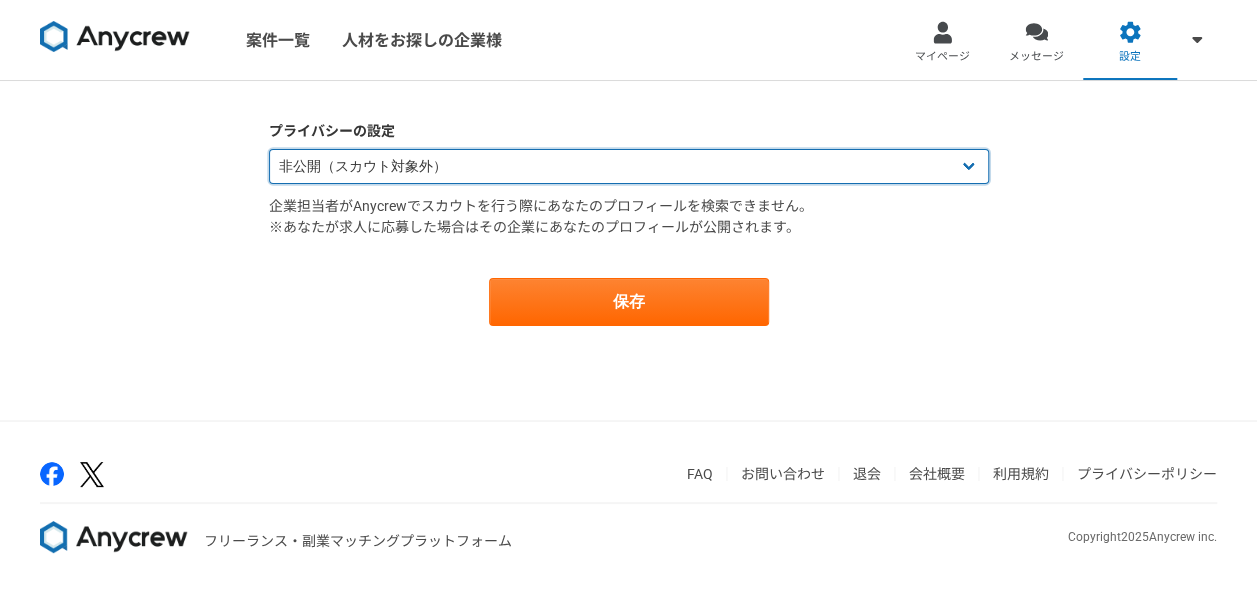 select on "opened" 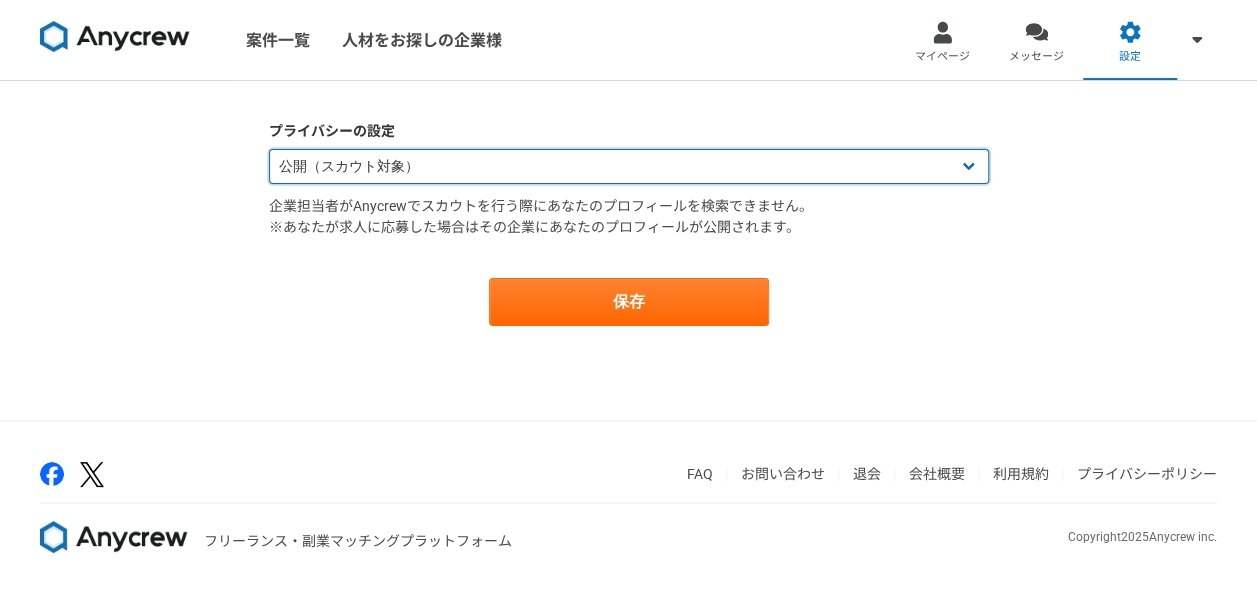 click on "公開（スカウト対象） 非公開（スカウト対象外）" at bounding box center (629, 166) 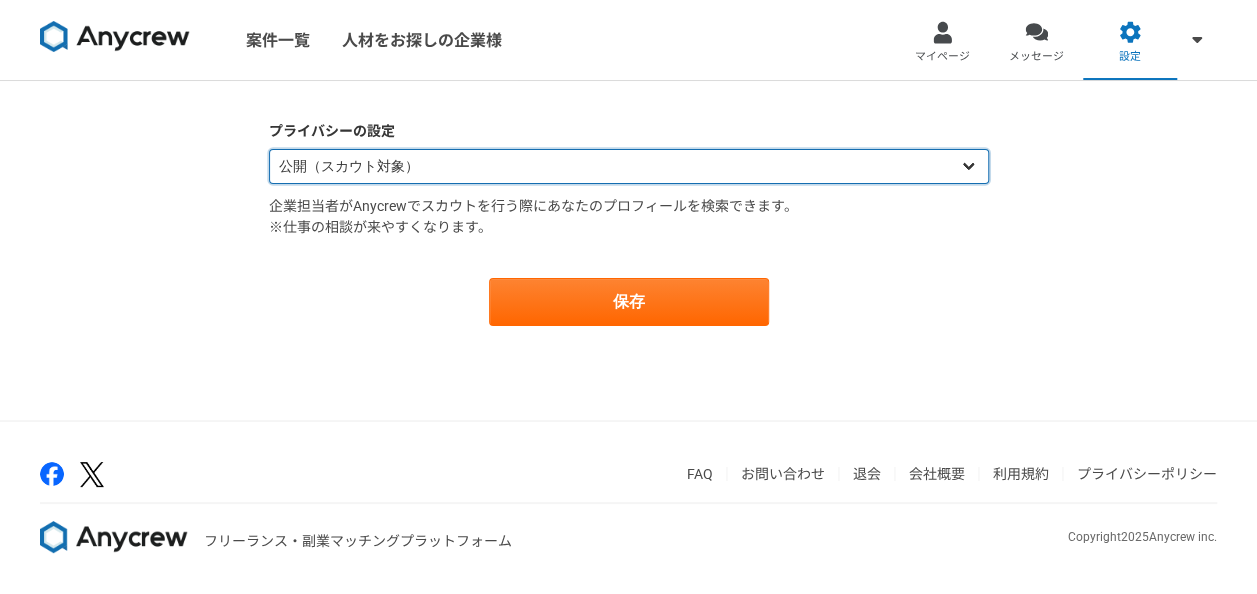 click on "公開（スカウト対象） 非公開（スカウト対象外）" at bounding box center [629, 166] 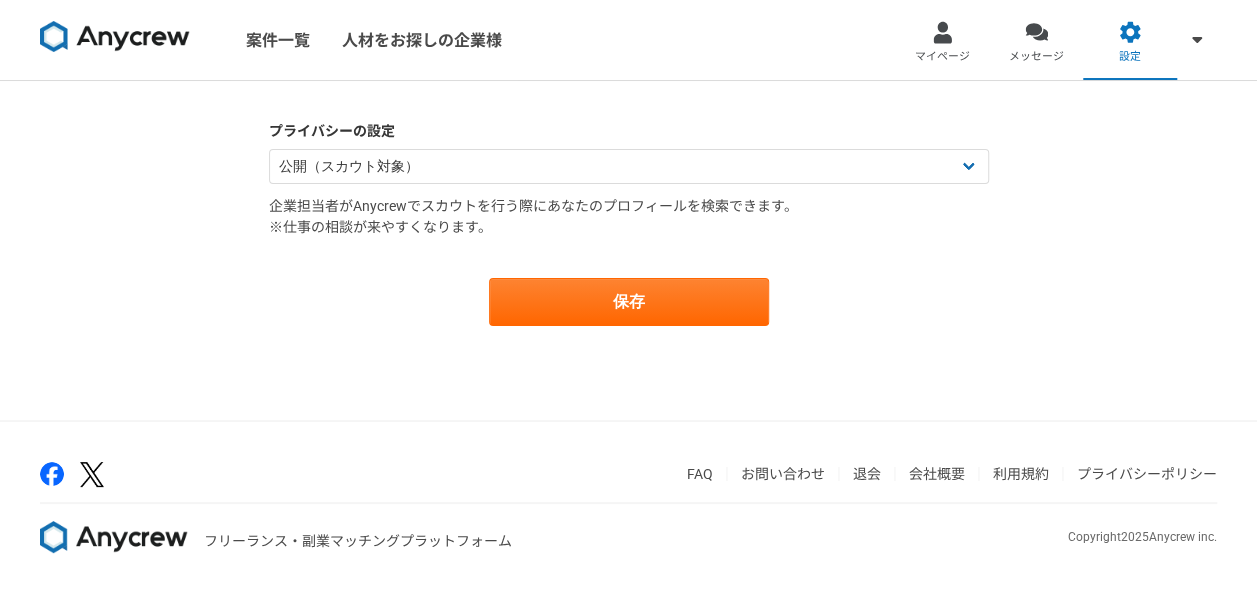 click on "プライバシーの設定 公開（スカウト対象） 非公開（スカウト対象外） 企業担当者がAnycrewでスカウトを行う際にあなたのプロフィールを検索できます。 ※仕事の相談が来やすくなります。 保存" at bounding box center (628, 250) 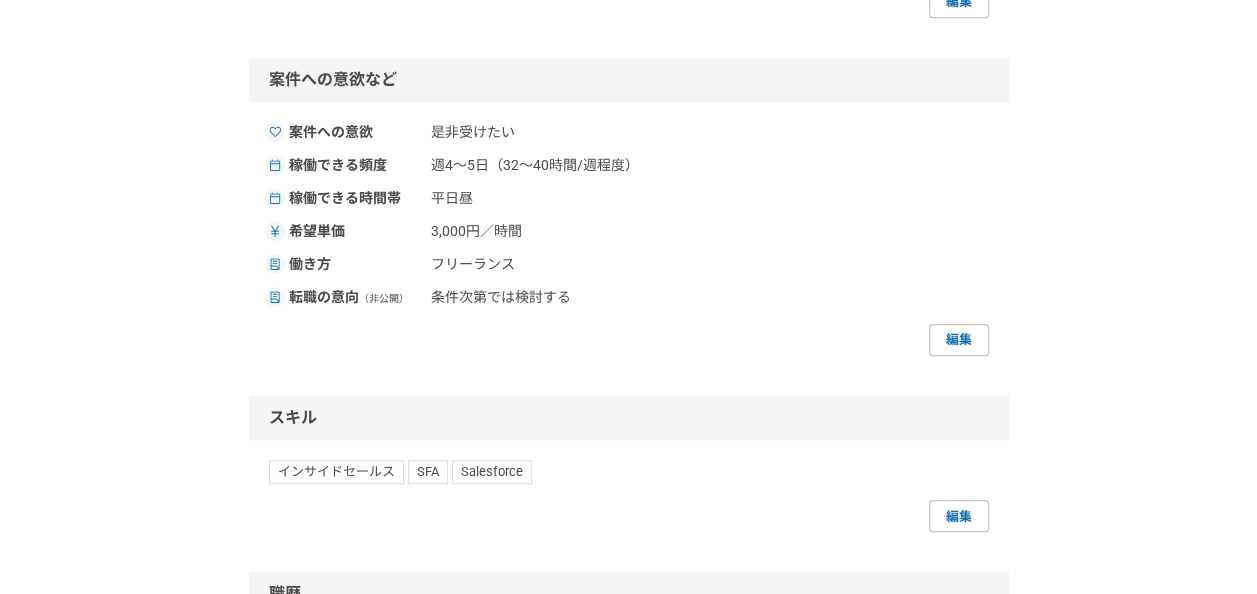 scroll, scrollTop: 582, scrollLeft: 0, axis: vertical 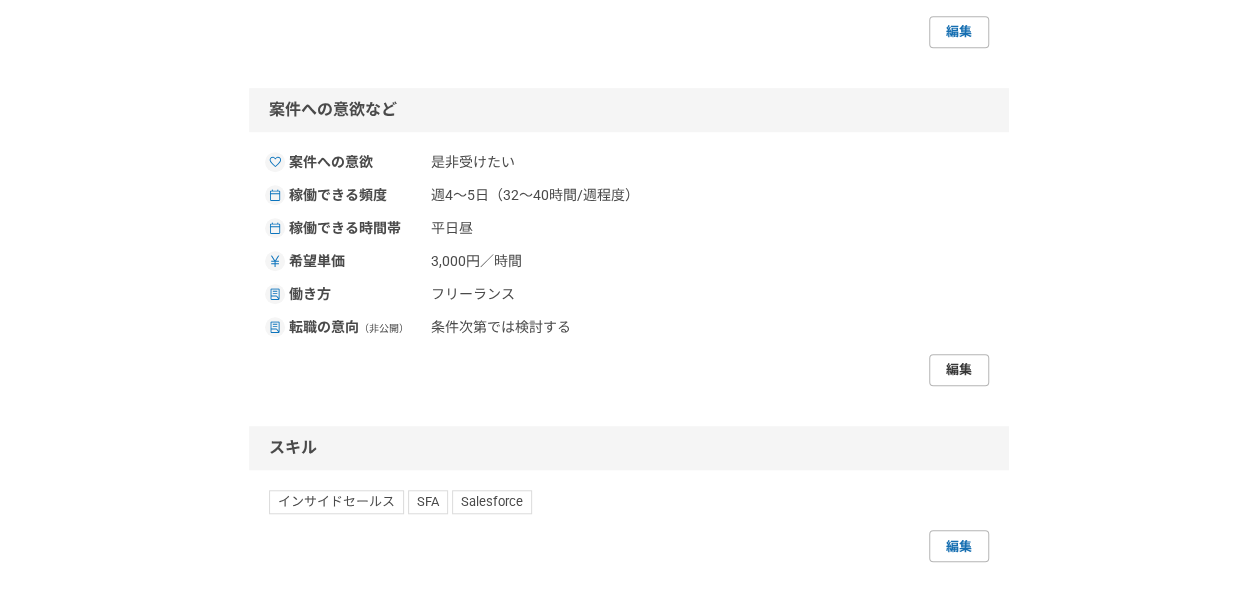 click on "編集" at bounding box center (959, 370) 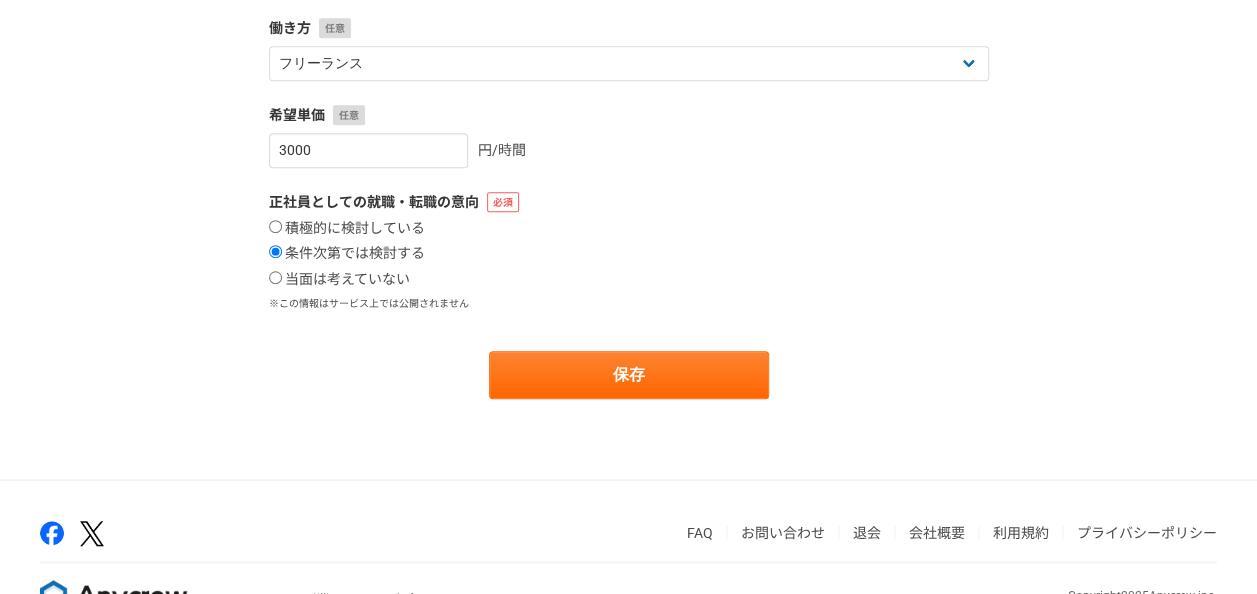 scroll, scrollTop: 623, scrollLeft: 0, axis: vertical 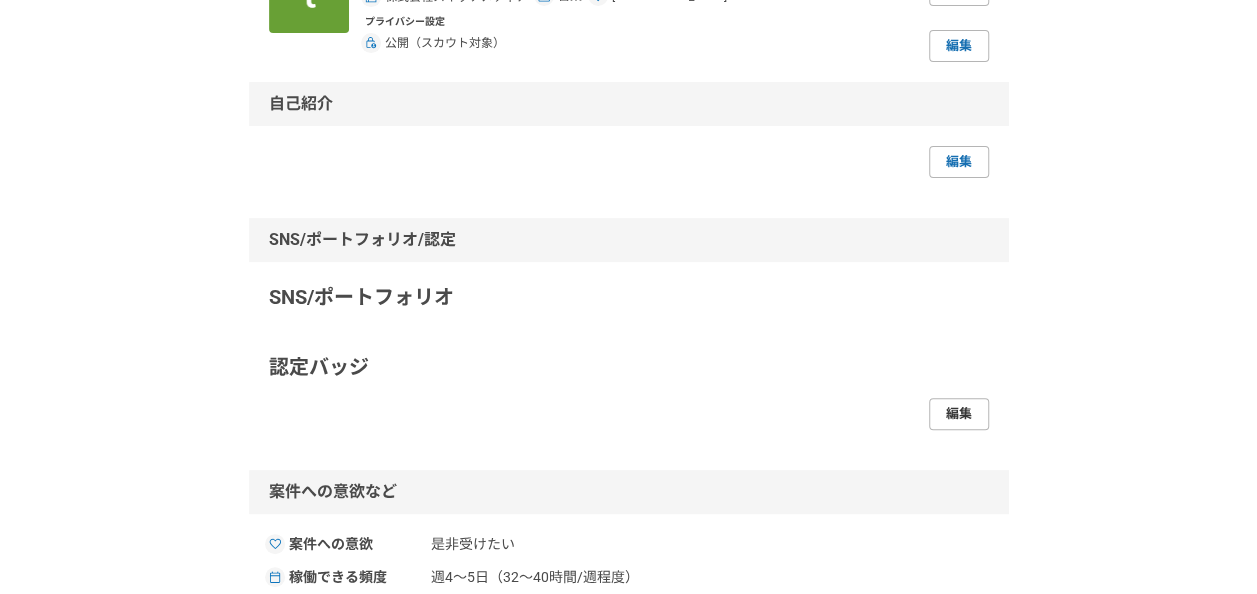 click on "編集" at bounding box center [959, 414] 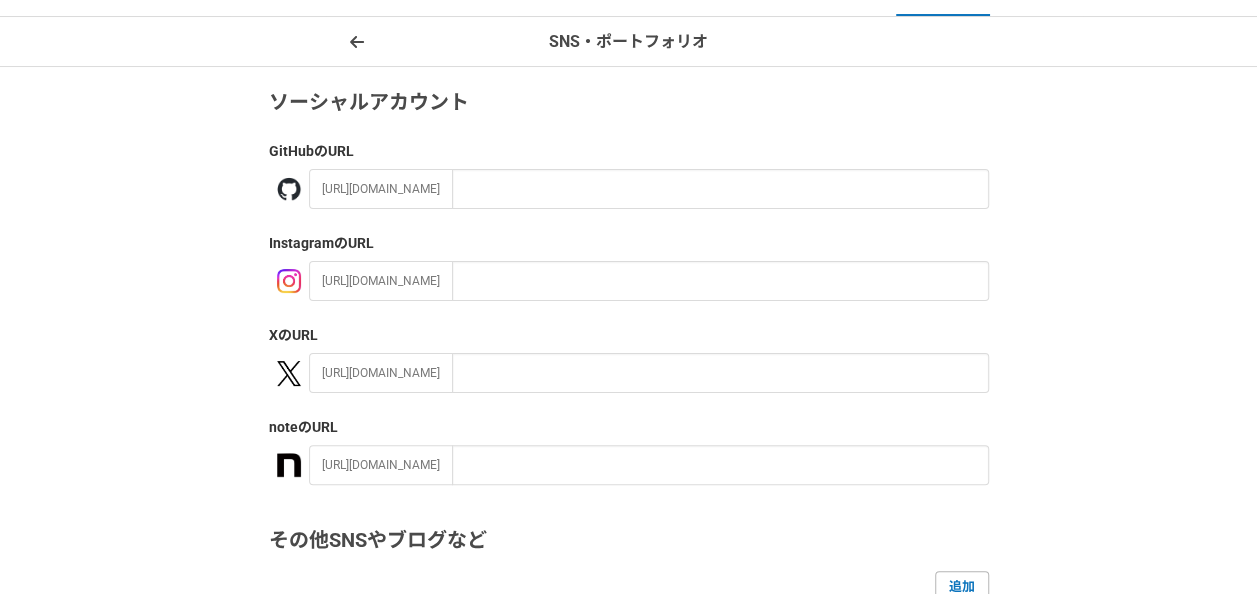 scroll, scrollTop: 0, scrollLeft: 0, axis: both 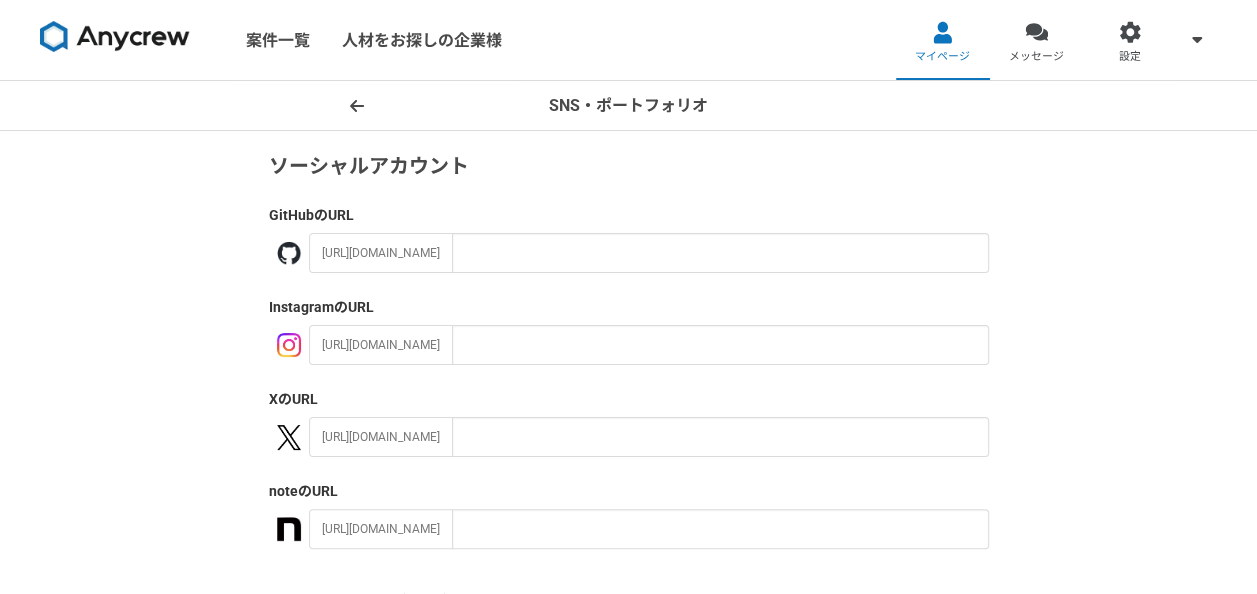 click 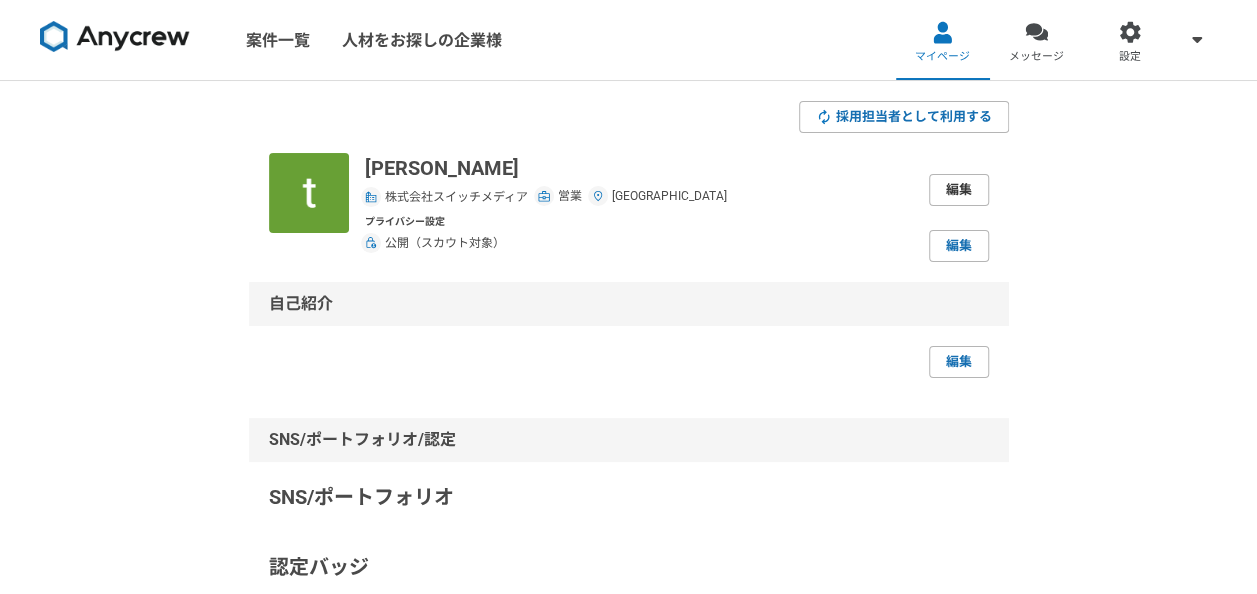 click on "編集" at bounding box center (959, 190) 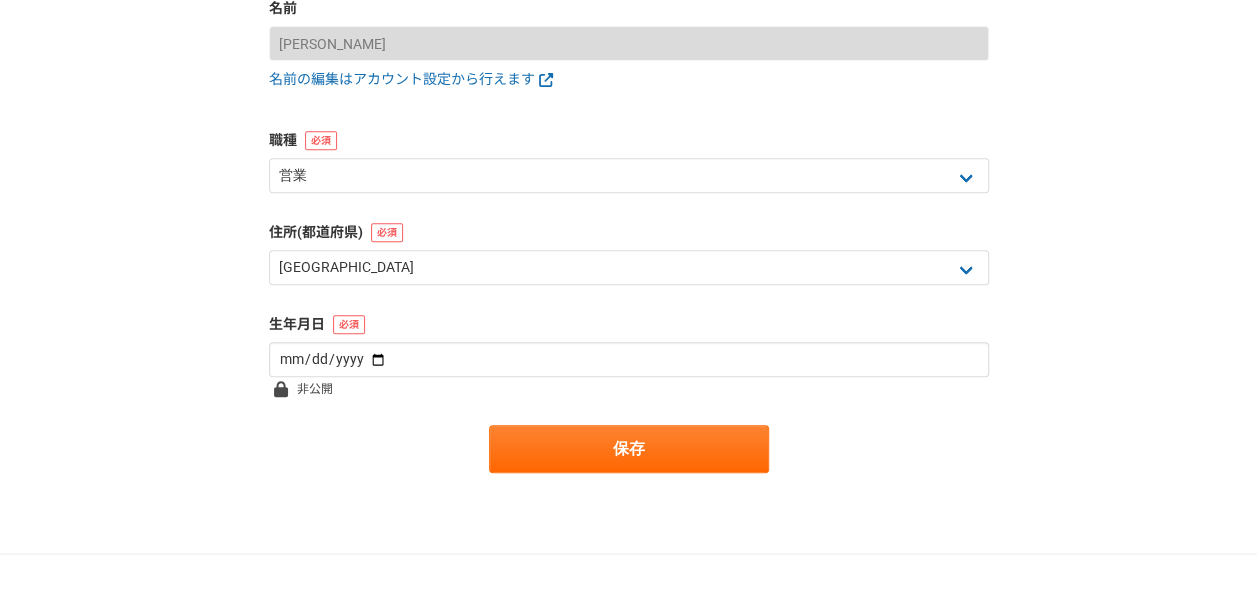 scroll, scrollTop: 206, scrollLeft: 0, axis: vertical 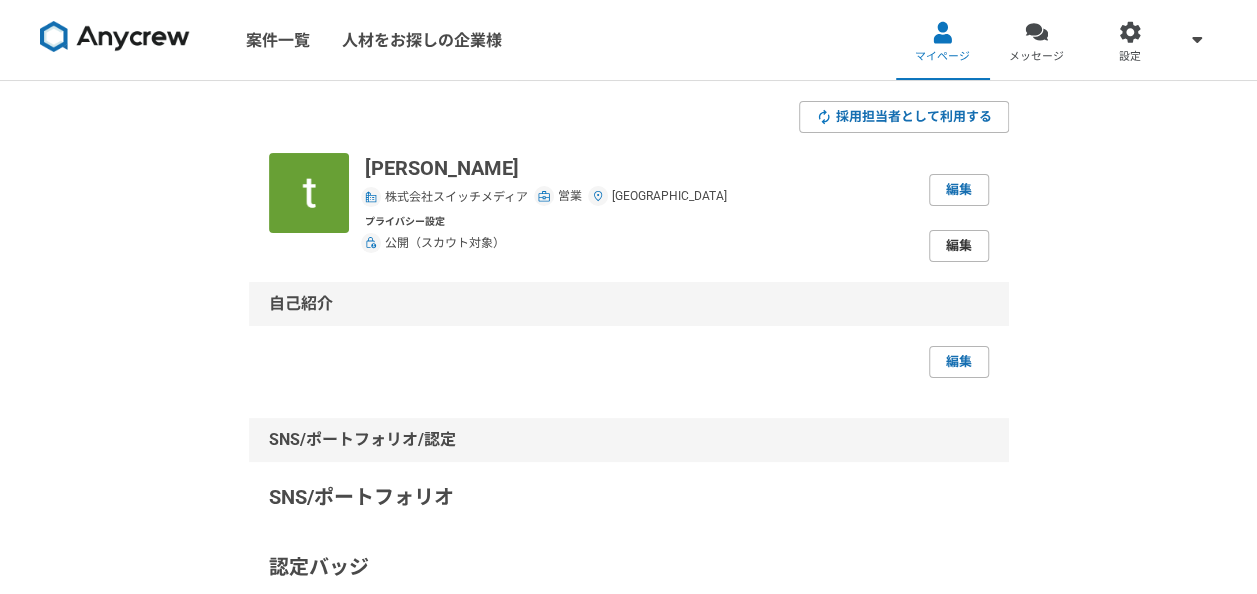 click on "編集" at bounding box center (959, 246) 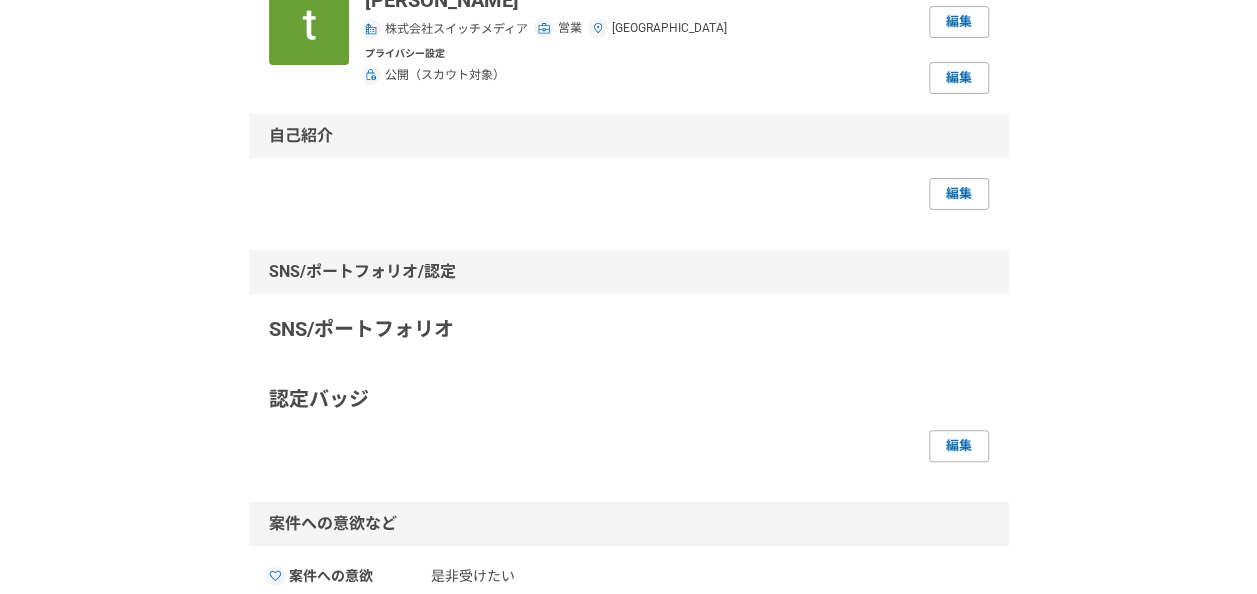 scroll, scrollTop: 200, scrollLeft: 0, axis: vertical 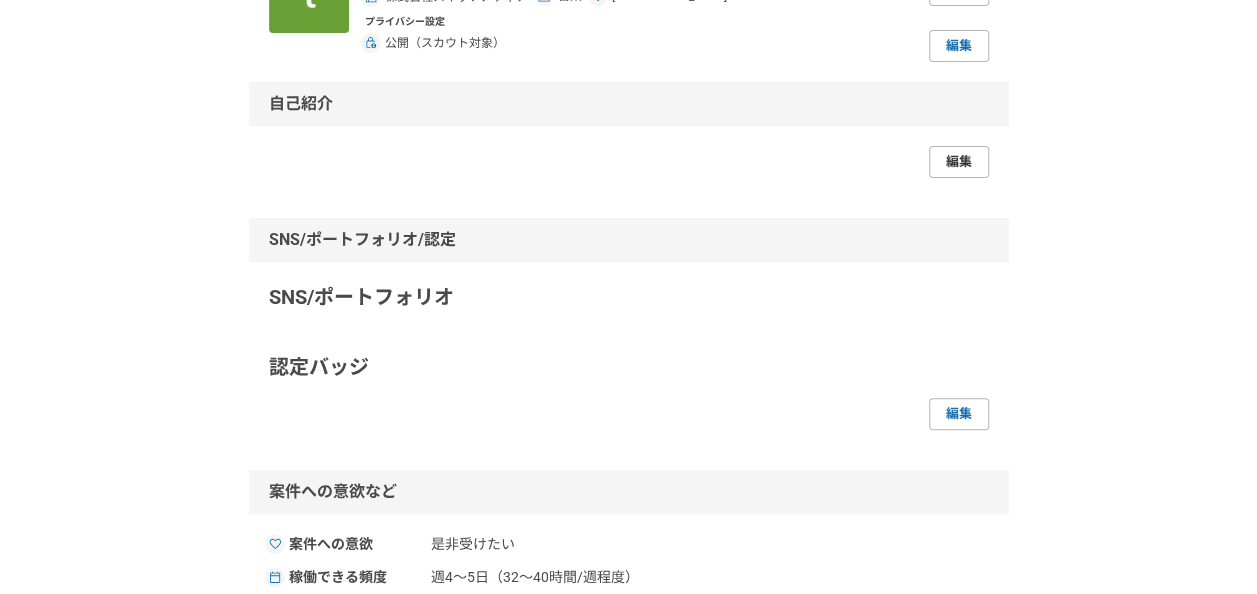 click on "編集" at bounding box center (959, 162) 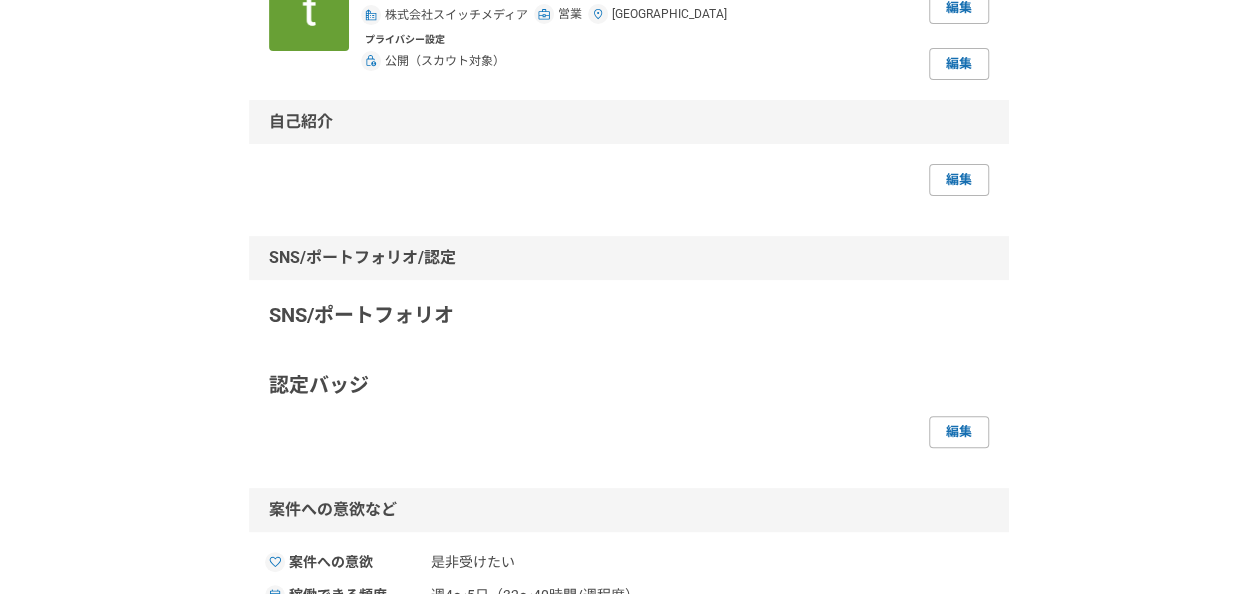 scroll, scrollTop: 0, scrollLeft: 0, axis: both 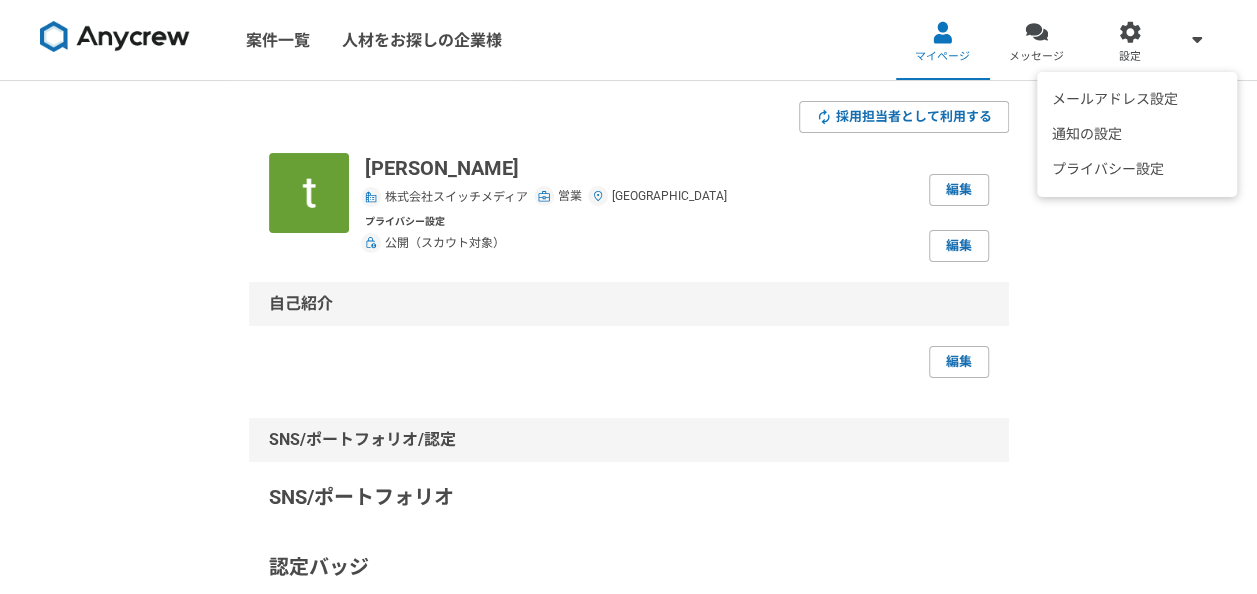 click on "メールアドレス設定 通知の設定 プライバシー設定" at bounding box center [1197, 40] 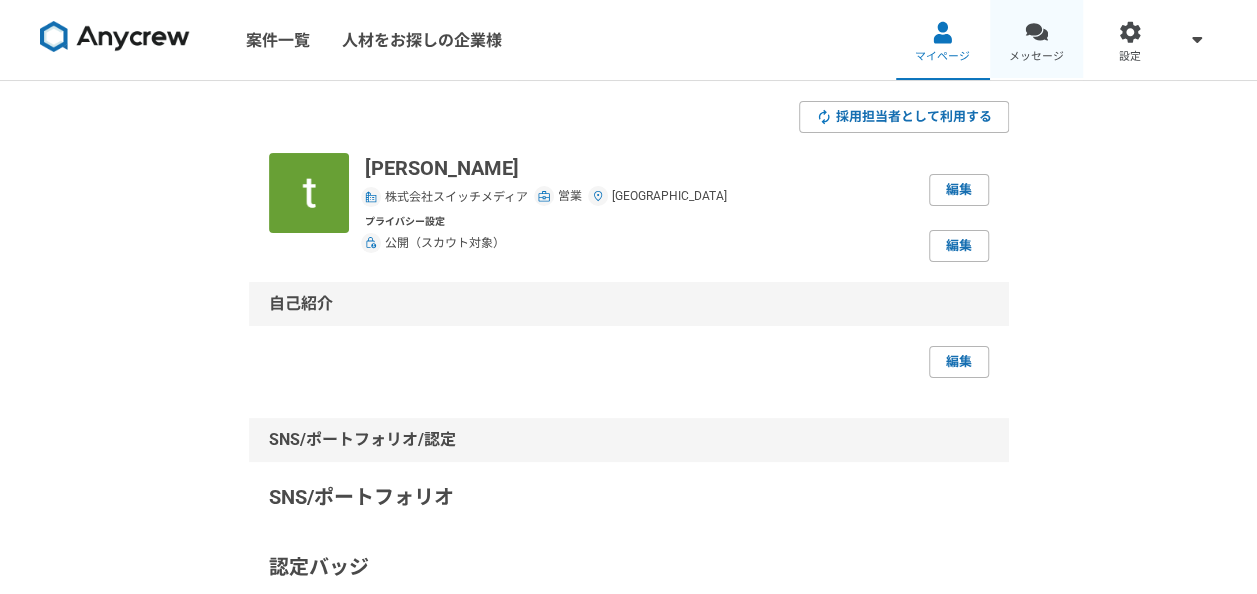 click at bounding box center (1036, 32) 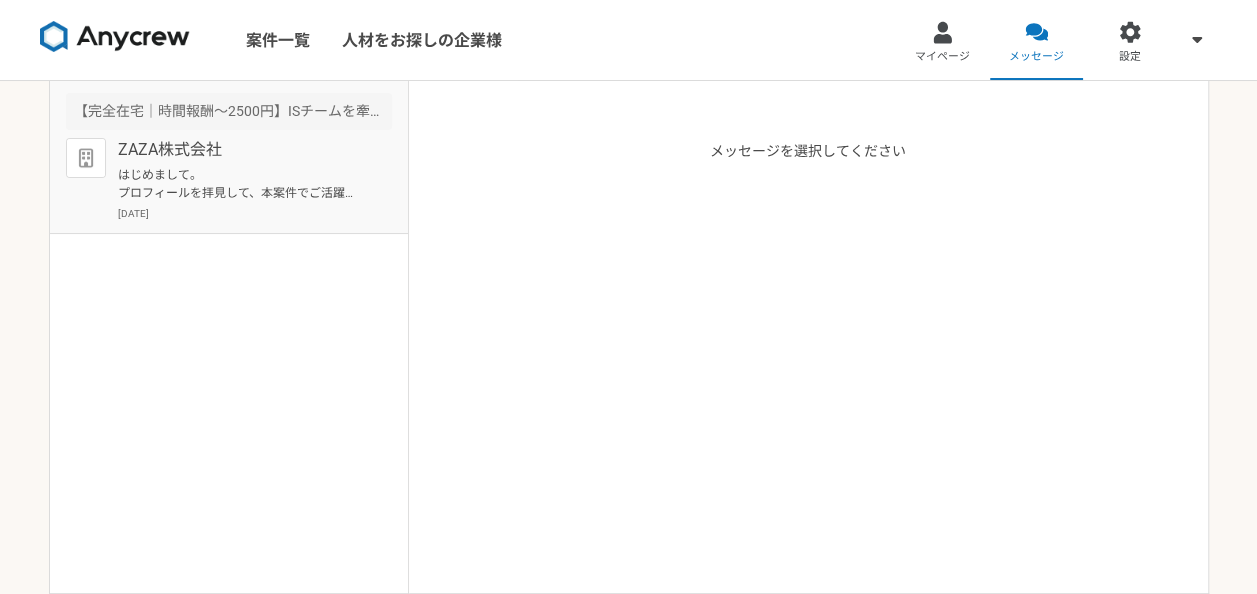 click on "ZAZA株式会社" at bounding box center [241, 150] 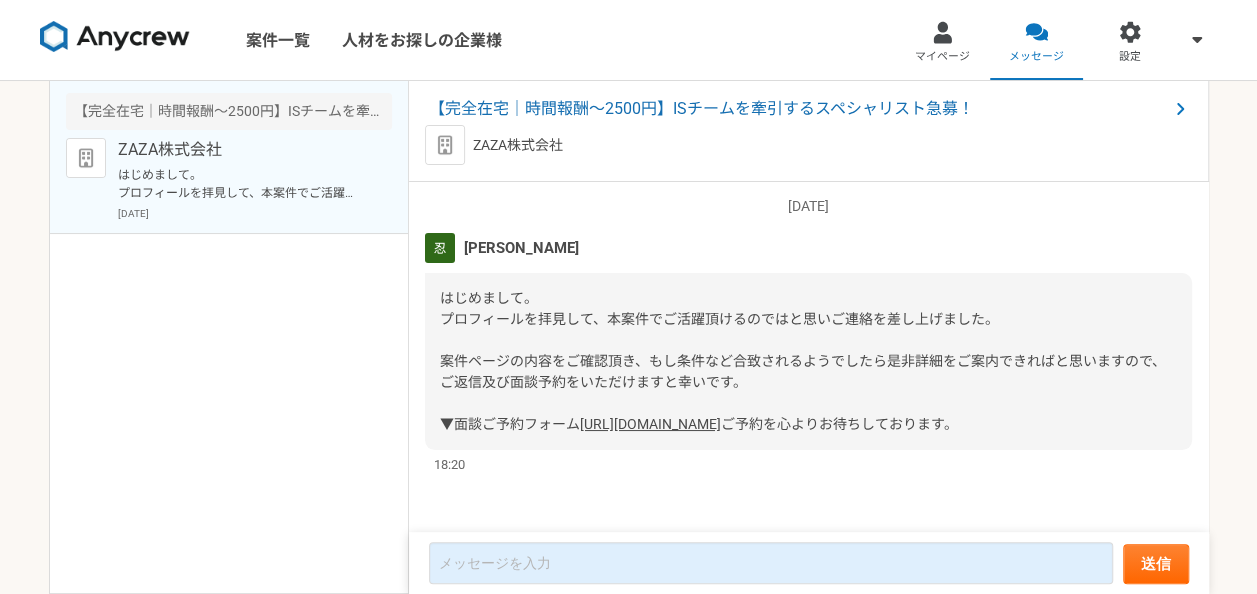scroll, scrollTop: 0, scrollLeft: 0, axis: both 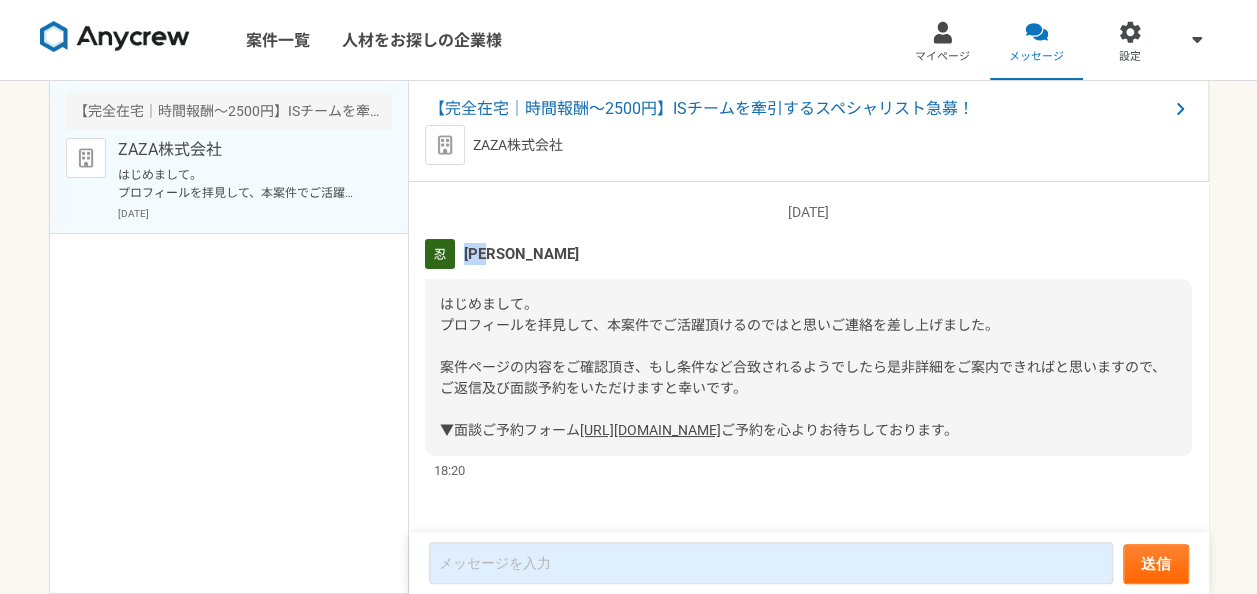 drag, startPoint x: 509, startPoint y: 252, endPoint x: 461, endPoint y: 251, distance: 48.010414 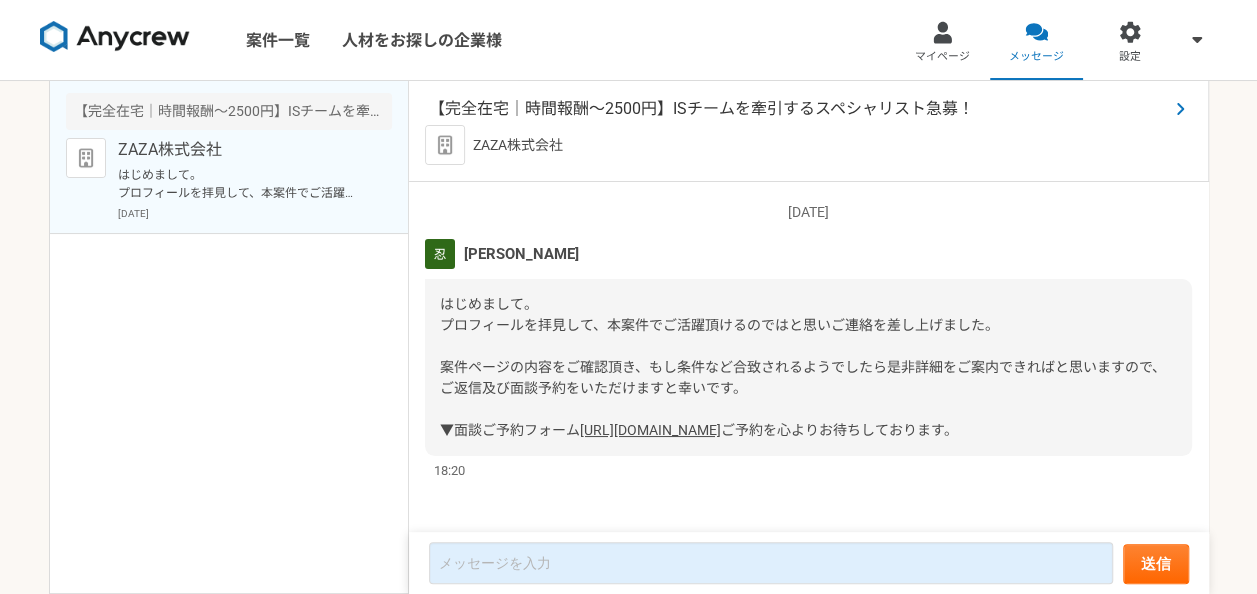 click on "【完全在宅｜時間報酬〜2500円】ISチームを牽引するスペシャリスト急募！" at bounding box center (798, 109) 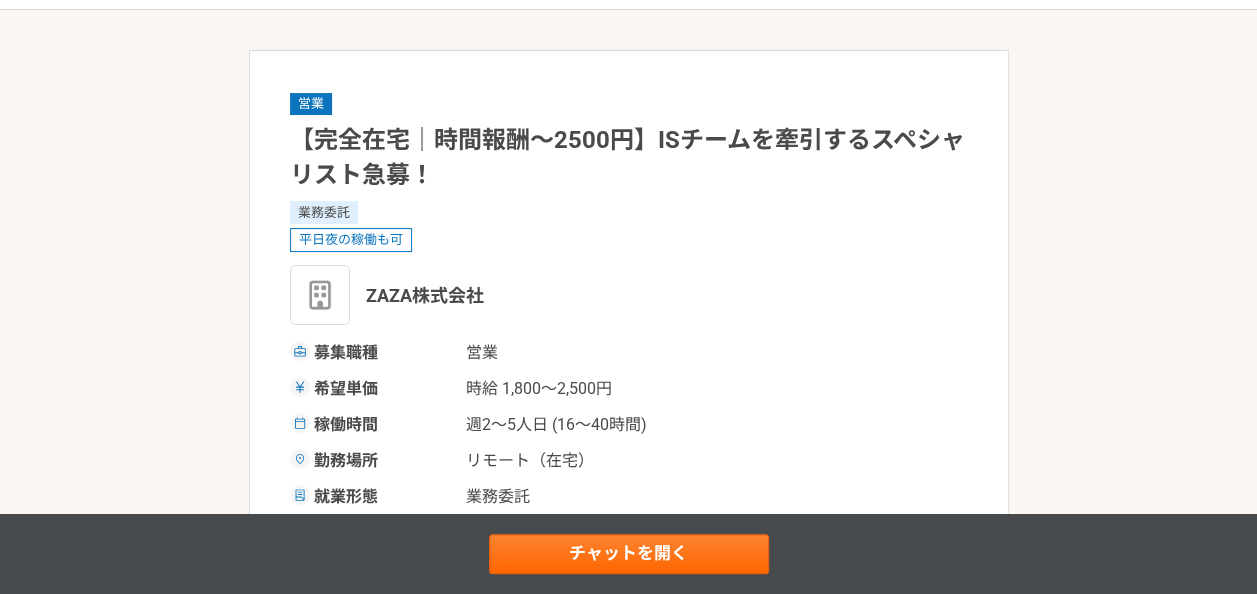 scroll, scrollTop: 0, scrollLeft: 0, axis: both 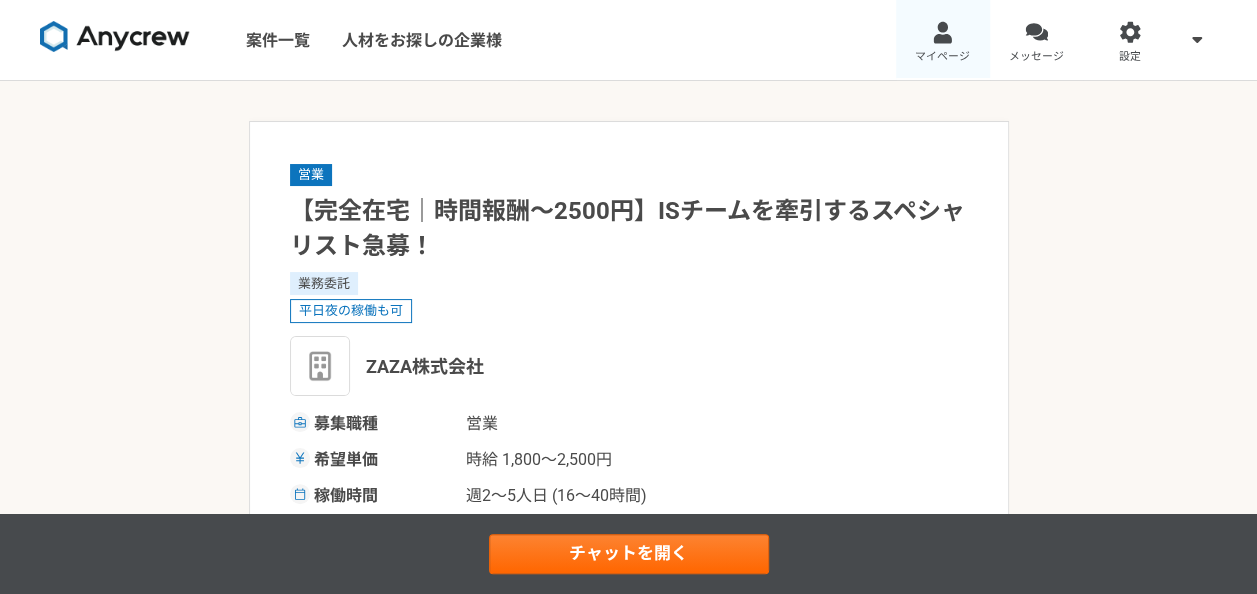 click on "マイページ" at bounding box center [942, 57] 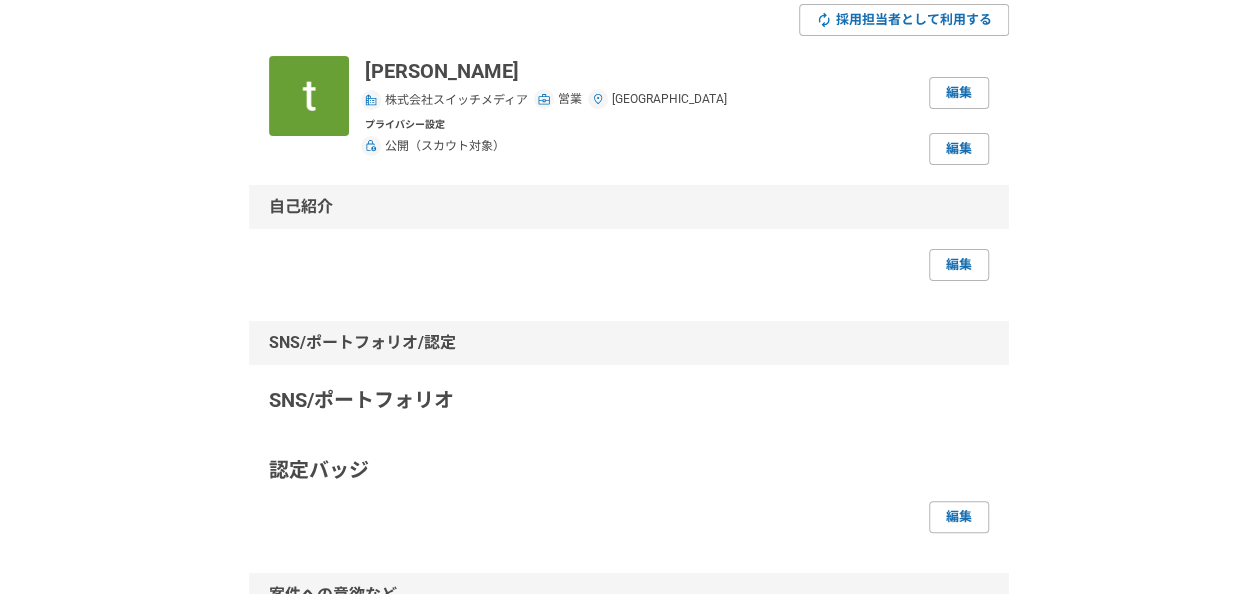 scroll, scrollTop: 100, scrollLeft: 0, axis: vertical 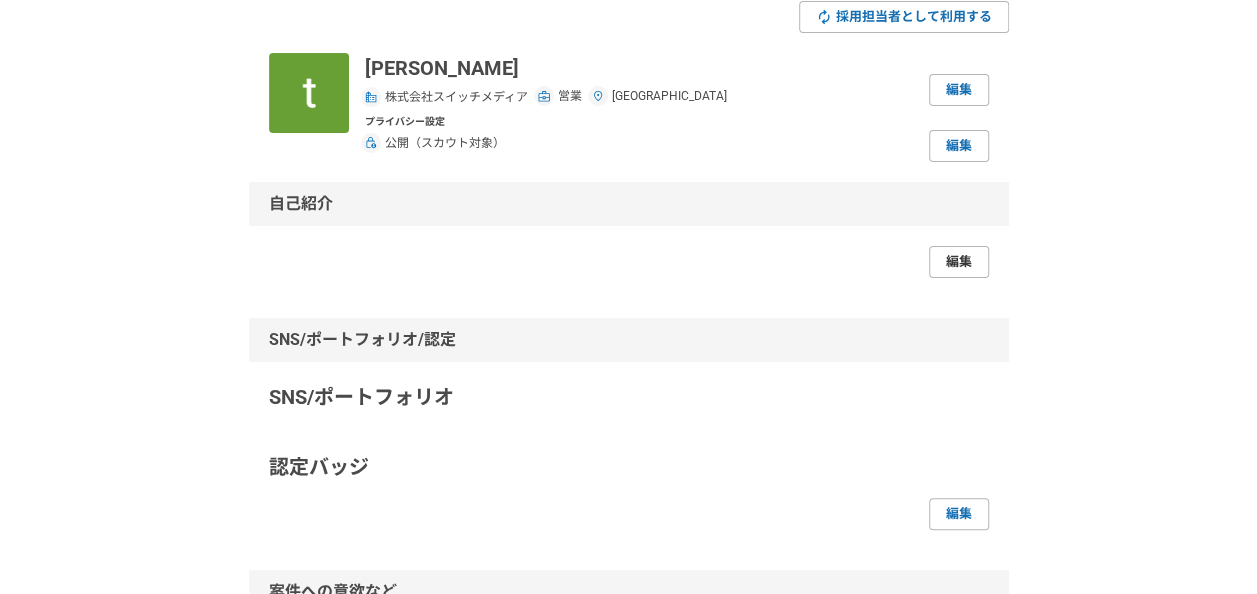 click on "編集" at bounding box center (959, 262) 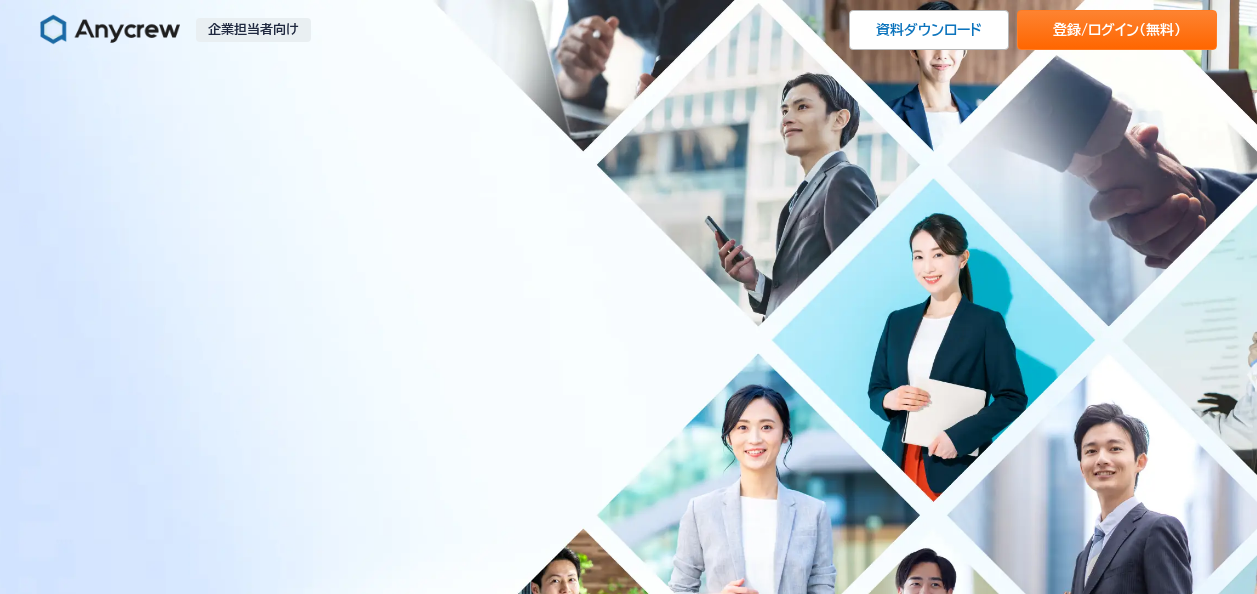 scroll, scrollTop: 0, scrollLeft: 0, axis: both 